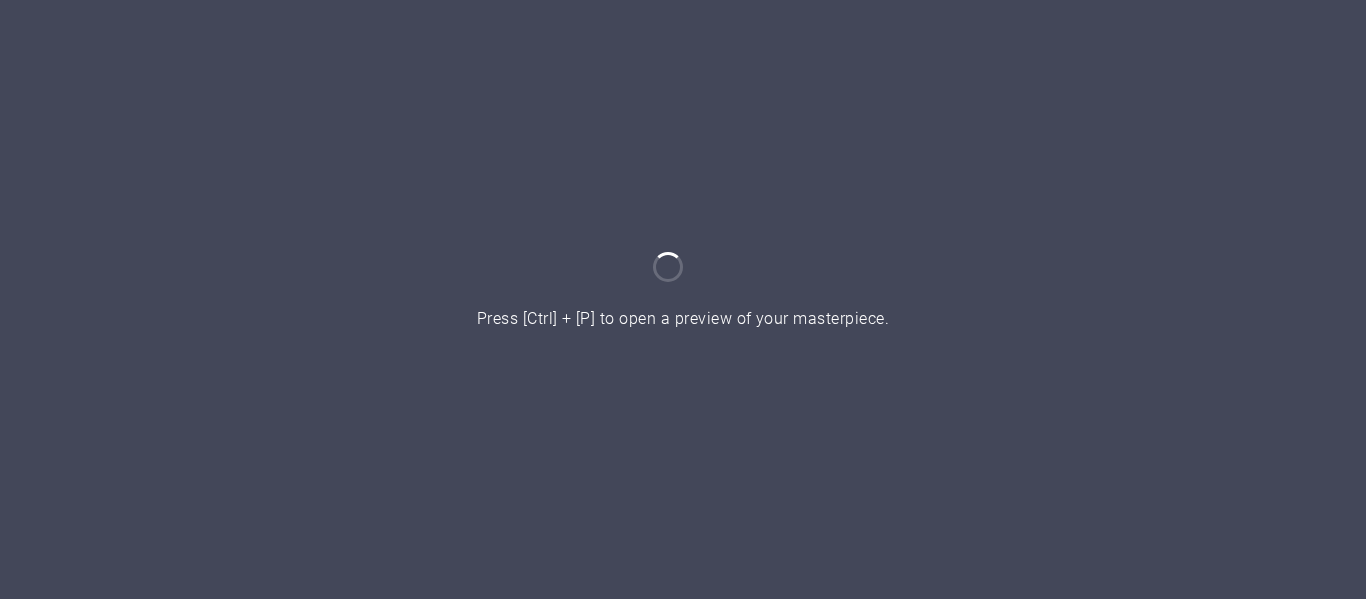 scroll, scrollTop: 0, scrollLeft: 0, axis: both 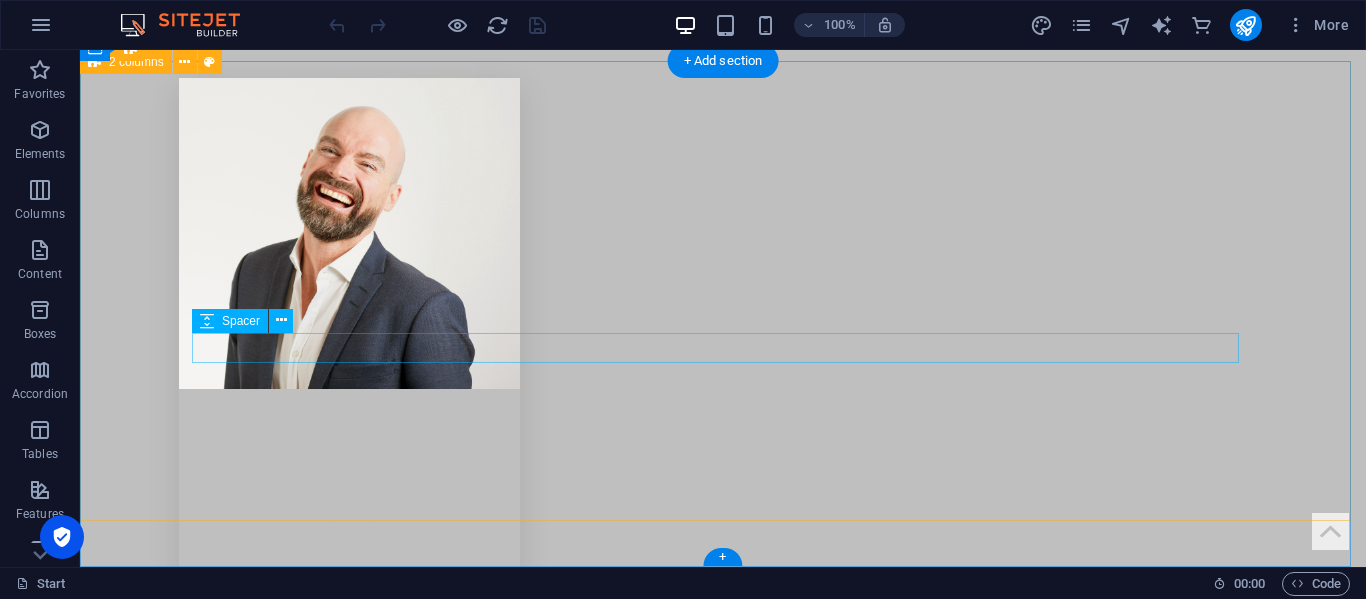 click at bounding box center [723, 5245] 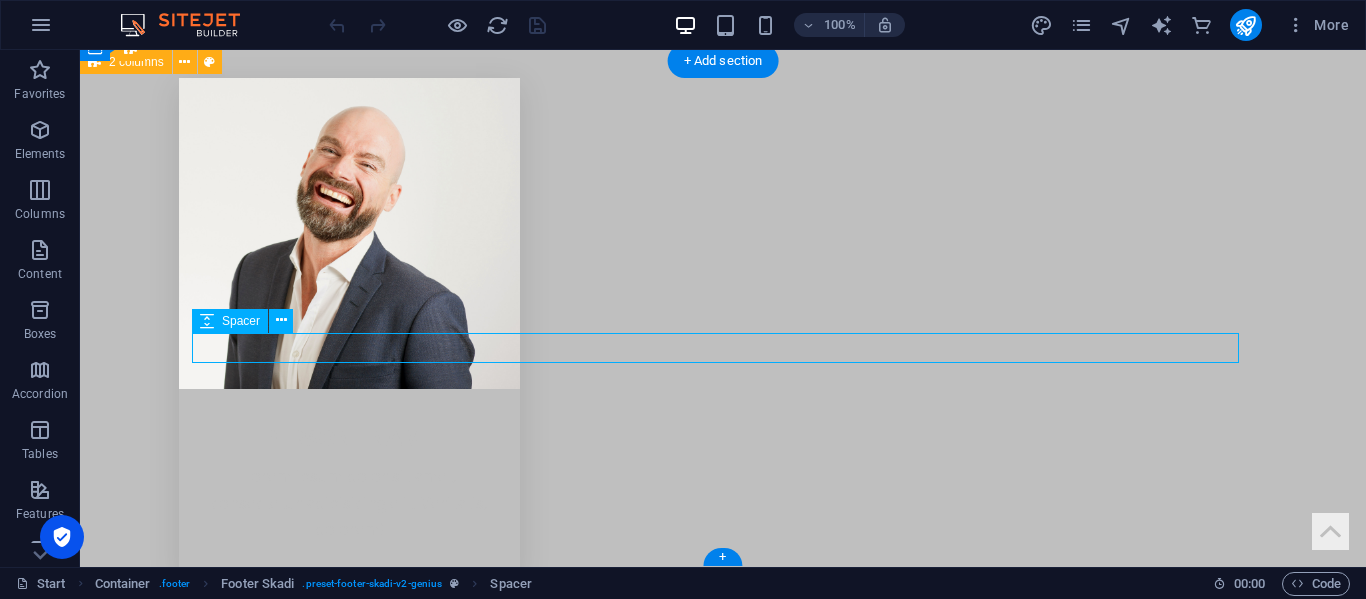 click at bounding box center (723, 5245) 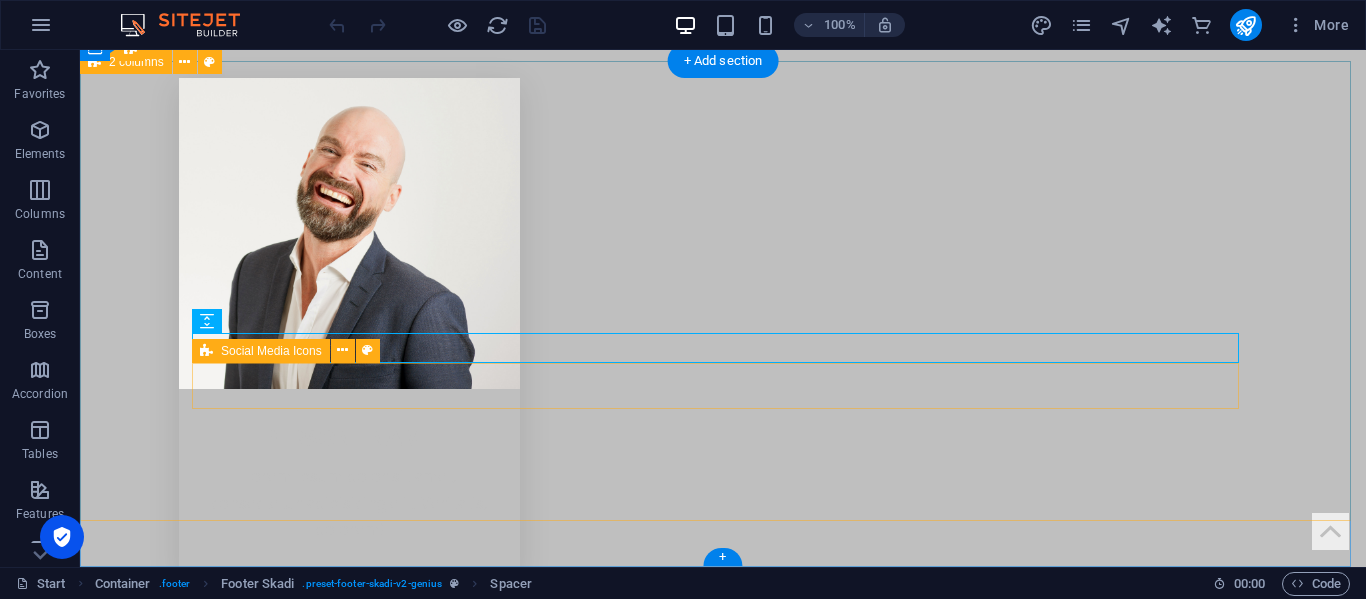 click at bounding box center [723, 5364] 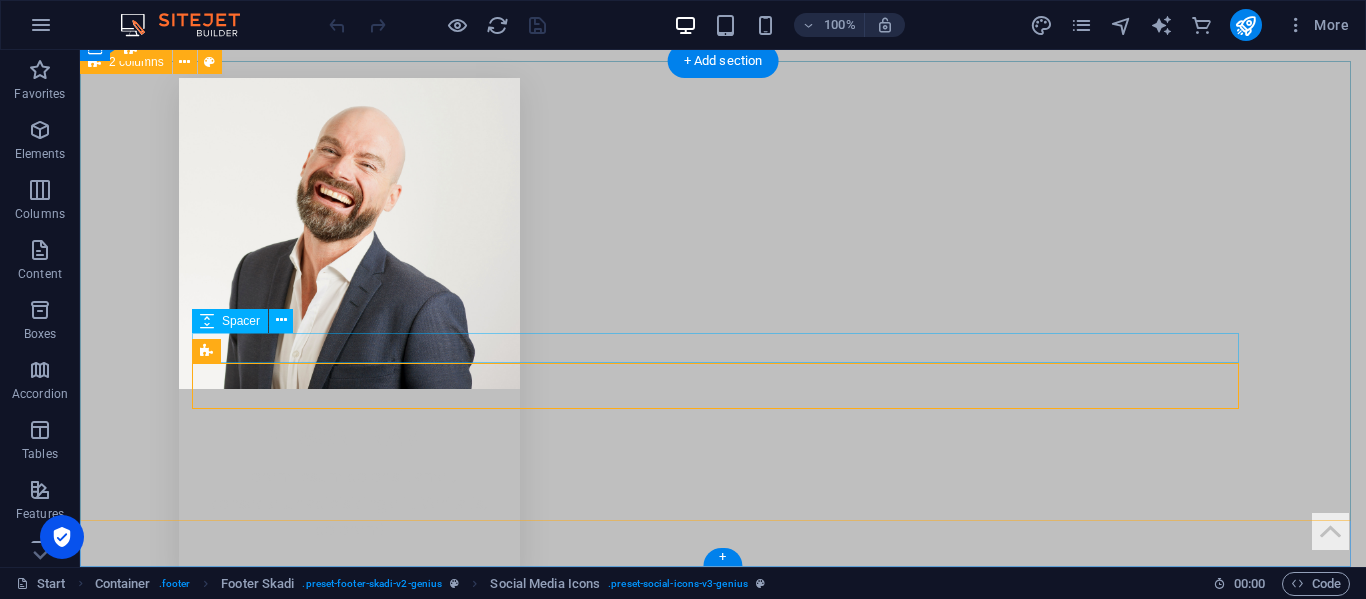 click at bounding box center (723, 5245) 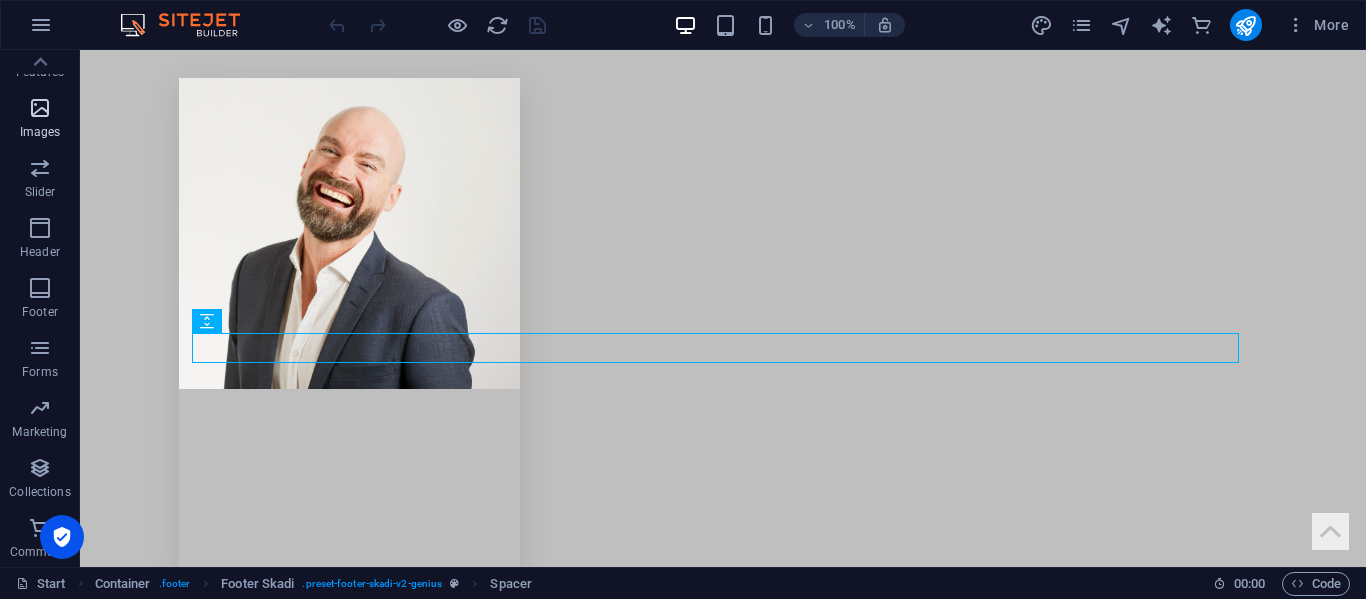 scroll, scrollTop: 0, scrollLeft: 0, axis: both 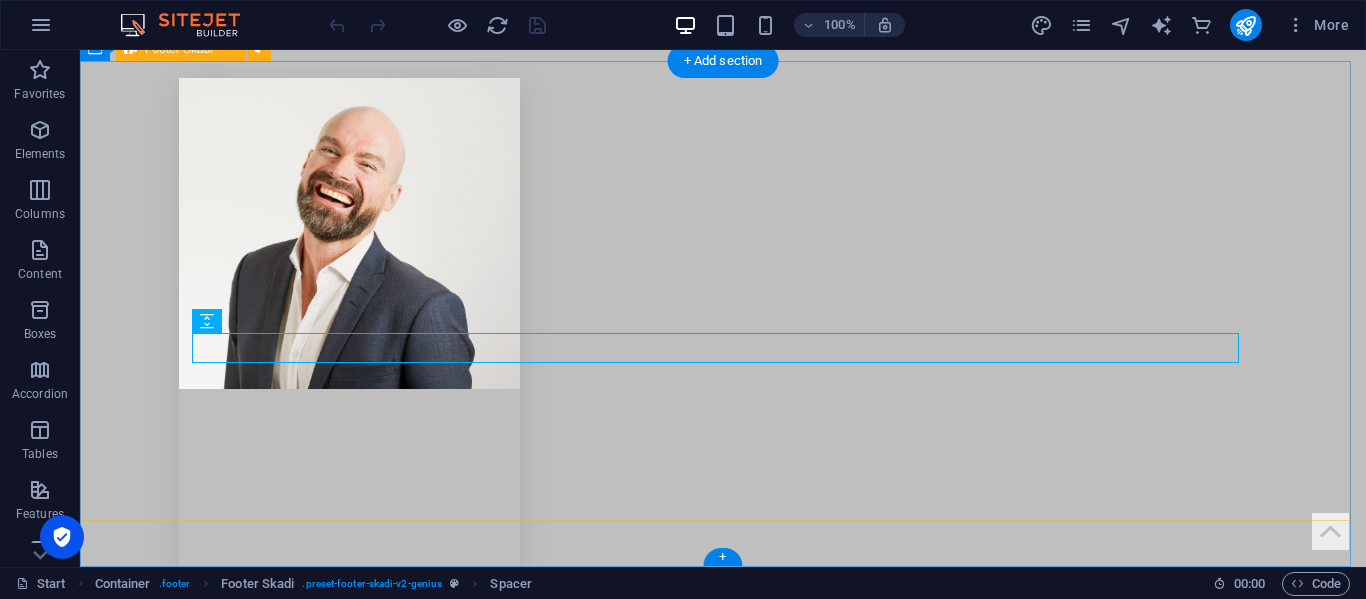 click at bounding box center [723, 5269] 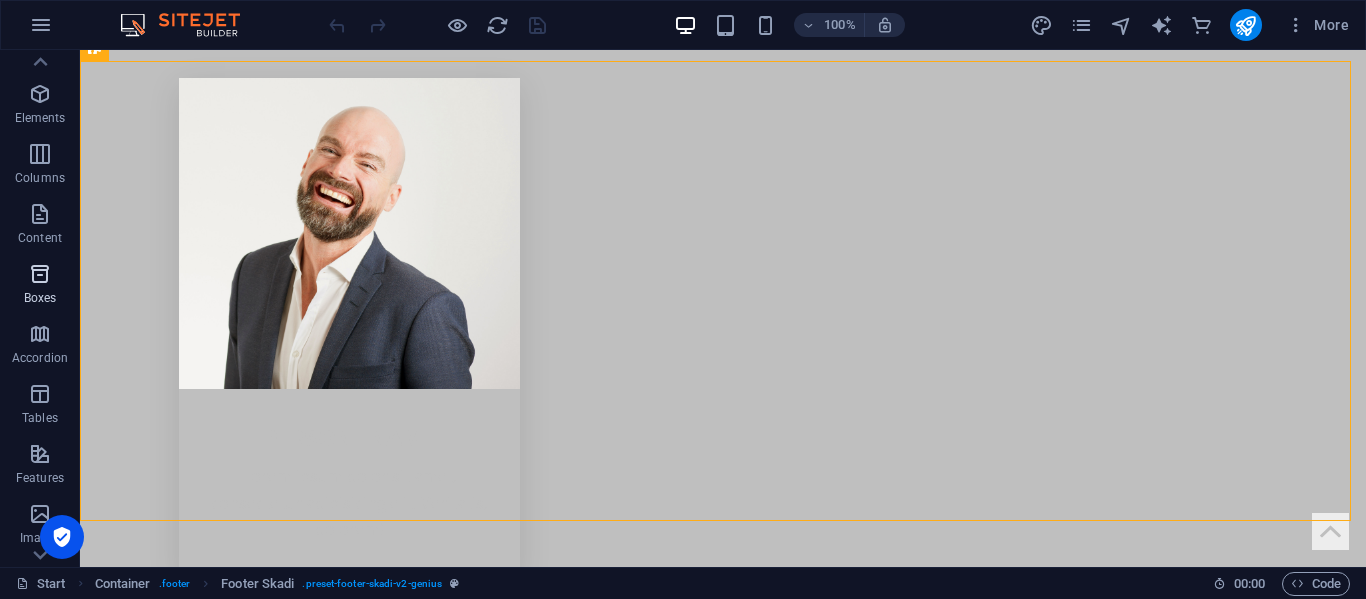 scroll, scrollTop: 0, scrollLeft: 0, axis: both 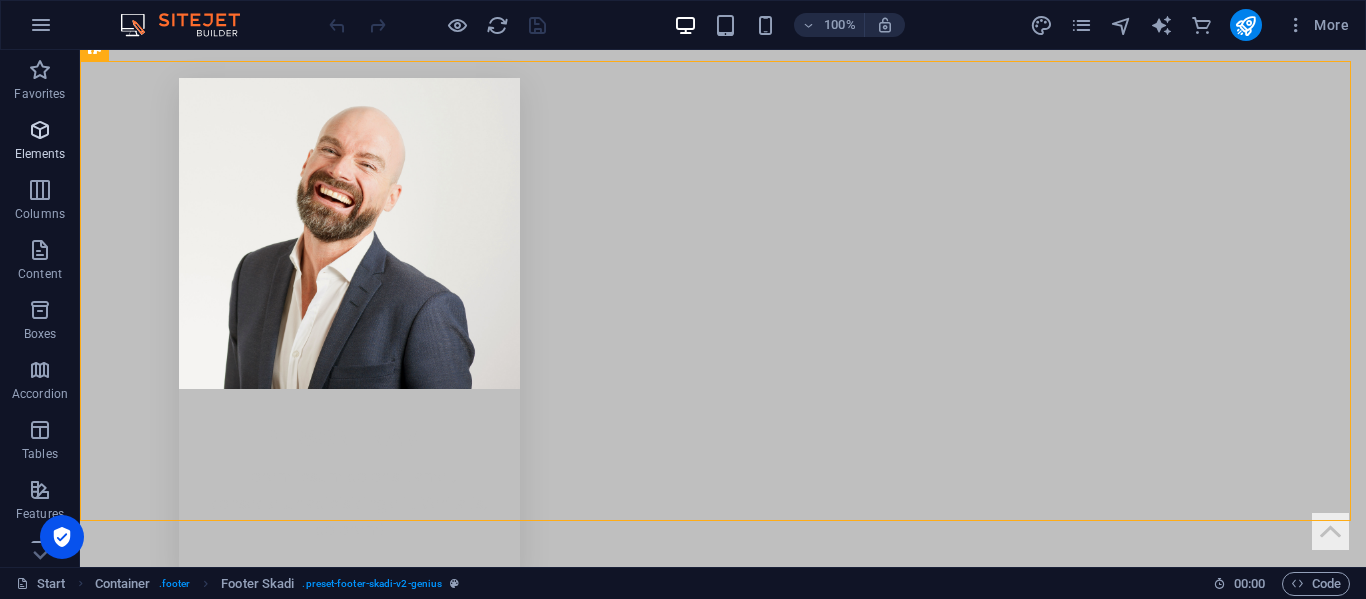 click at bounding box center (40, 130) 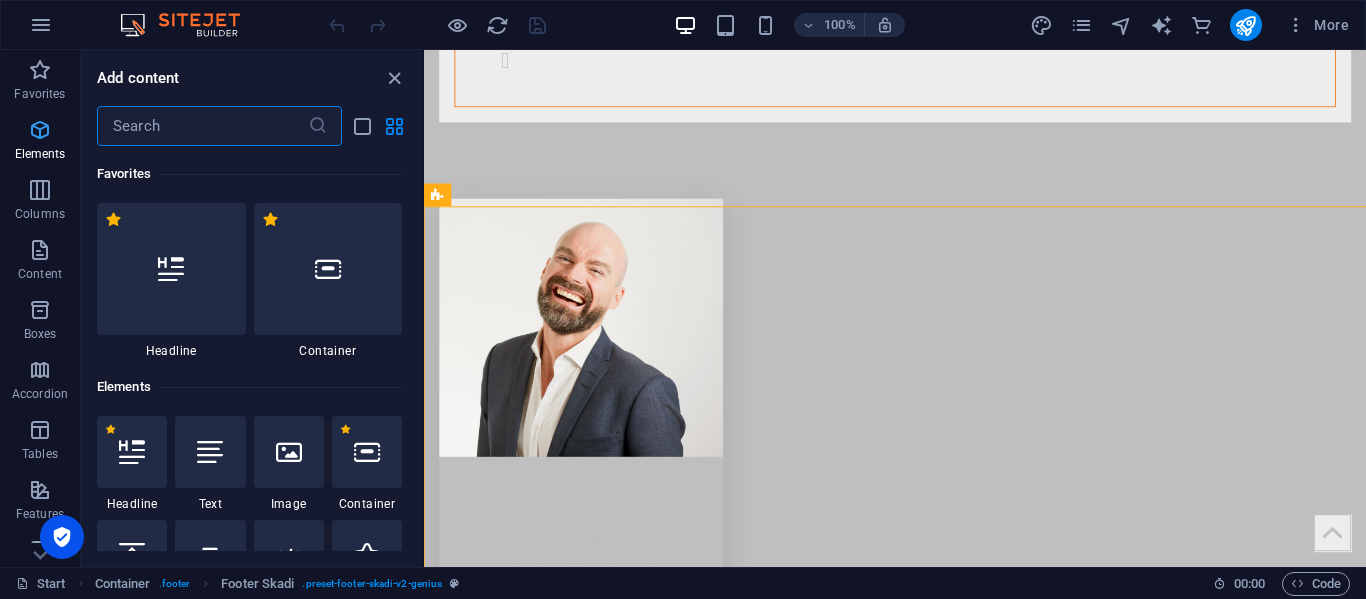 scroll, scrollTop: 4321, scrollLeft: 0, axis: vertical 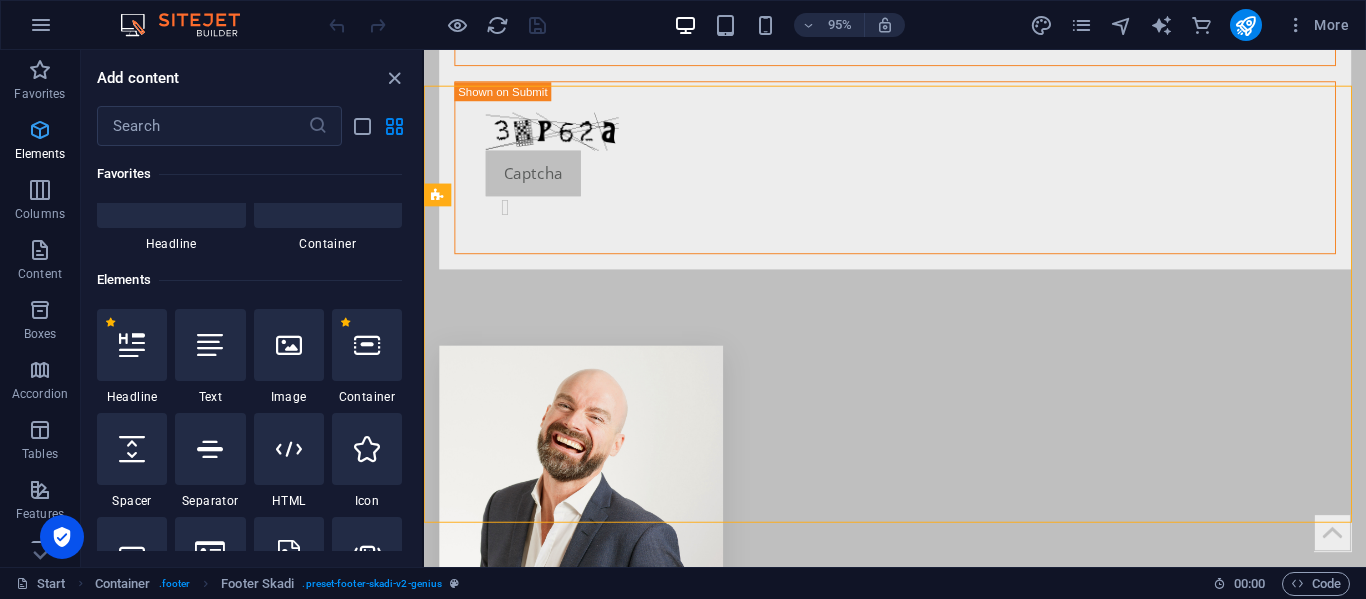 drag, startPoint x: 48, startPoint y: 134, endPoint x: 61, endPoint y: 117, distance: 21.400934 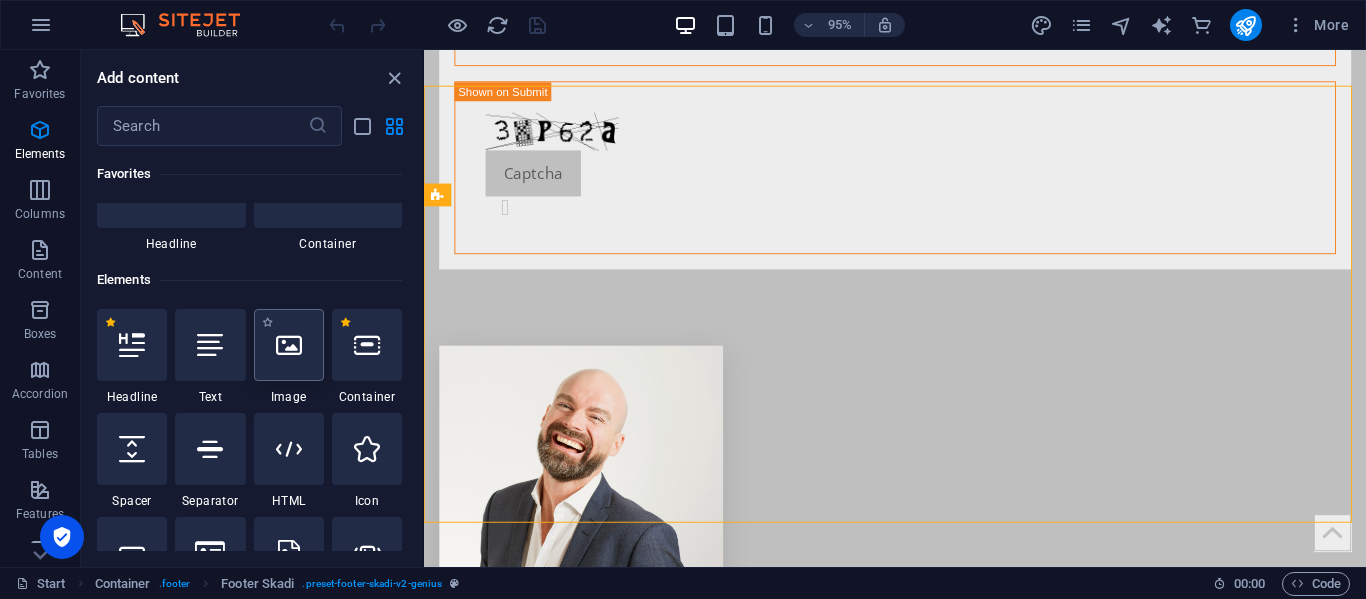 scroll, scrollTop: 136, scrollLeft: 0, axis: vertical 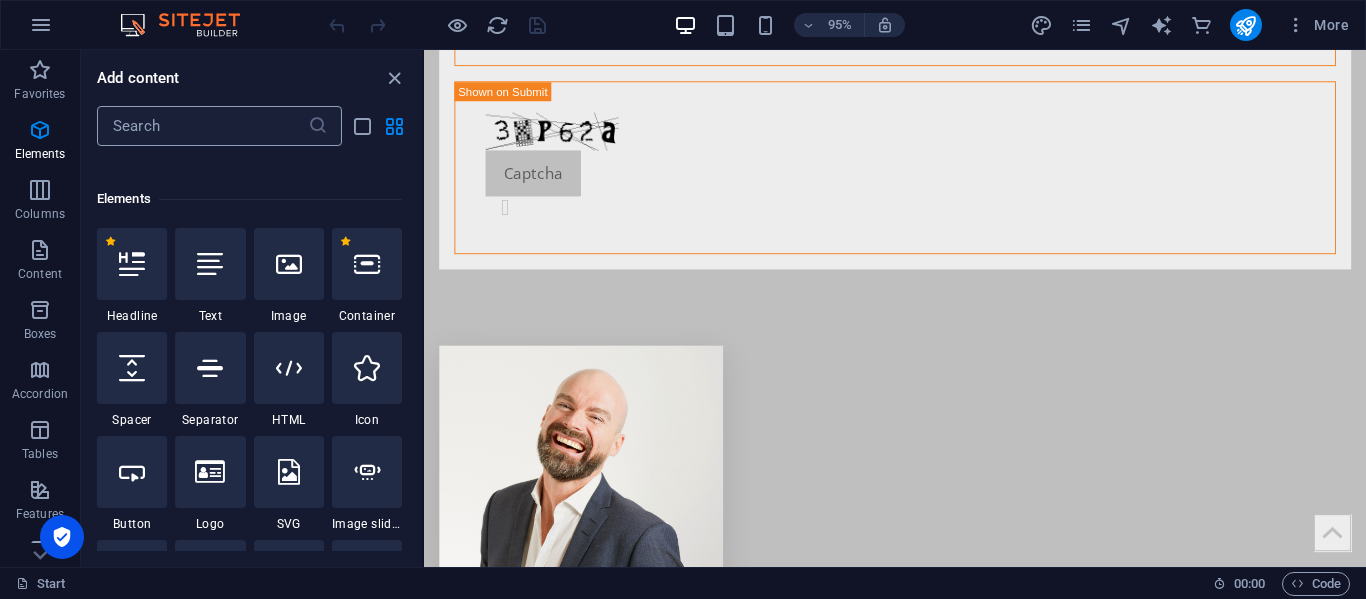 click at bounding box center [202, 126] 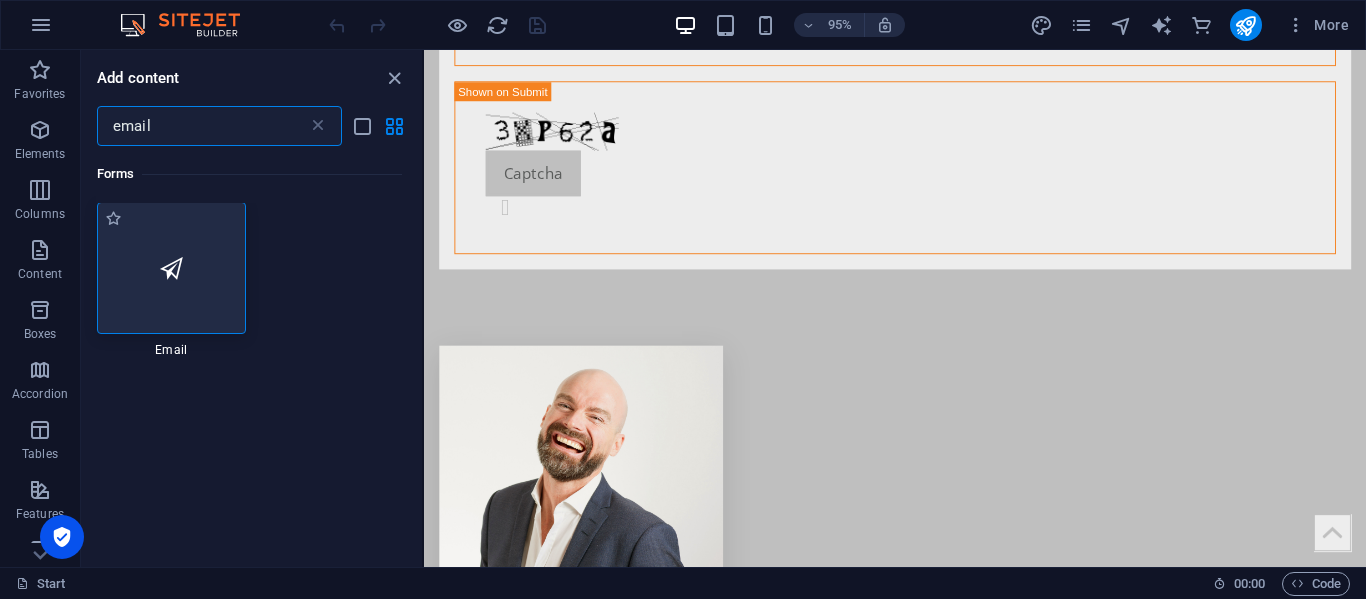 scroll, scrollTop: 0, scrollLeft: 0, axis: both 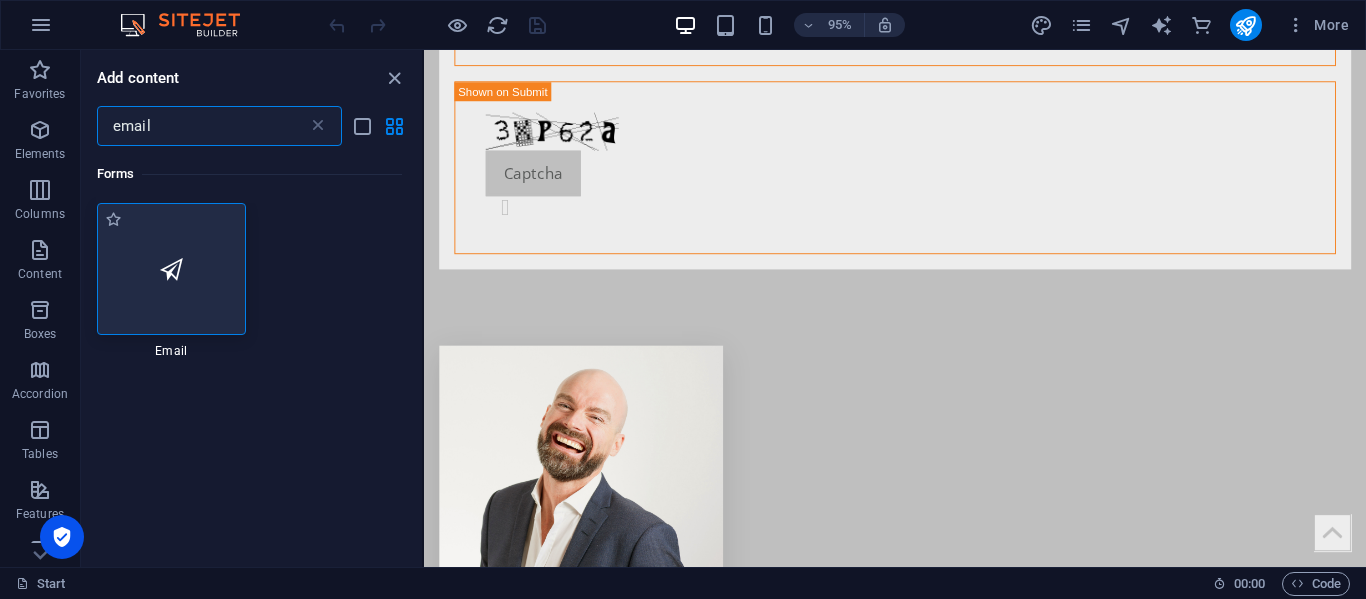 type on "email" 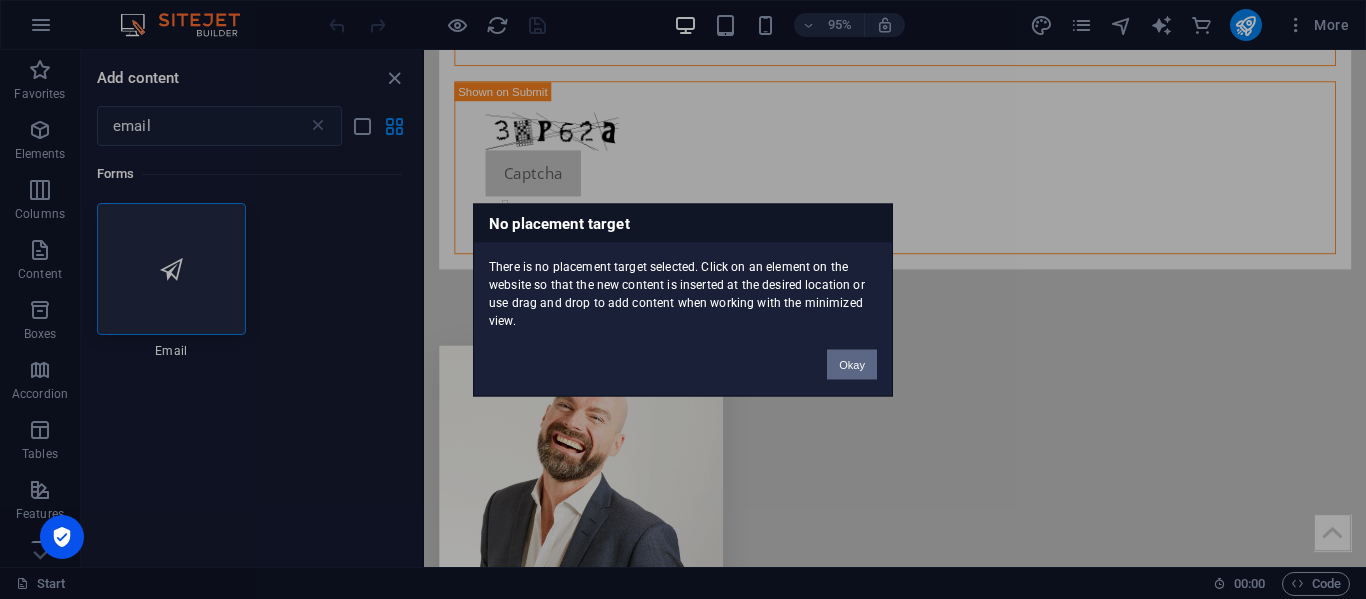 click on "Okay" at bounding box center [852, 364] 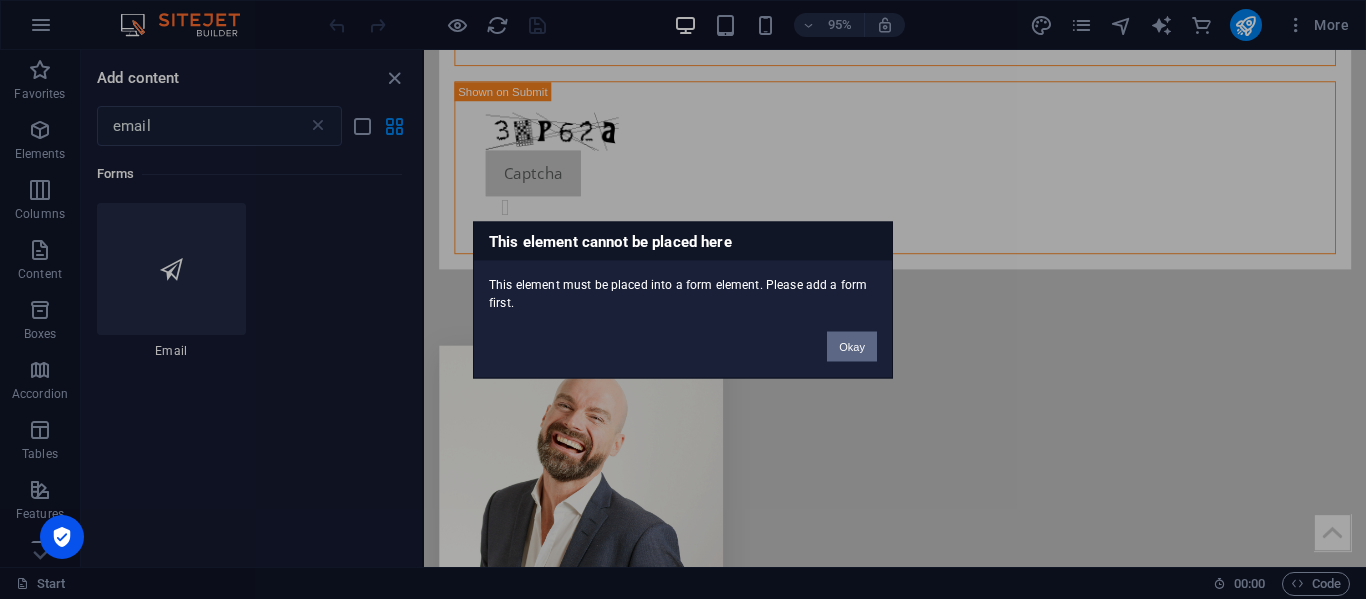 click on "Okay" at bounding box center [852, 346] 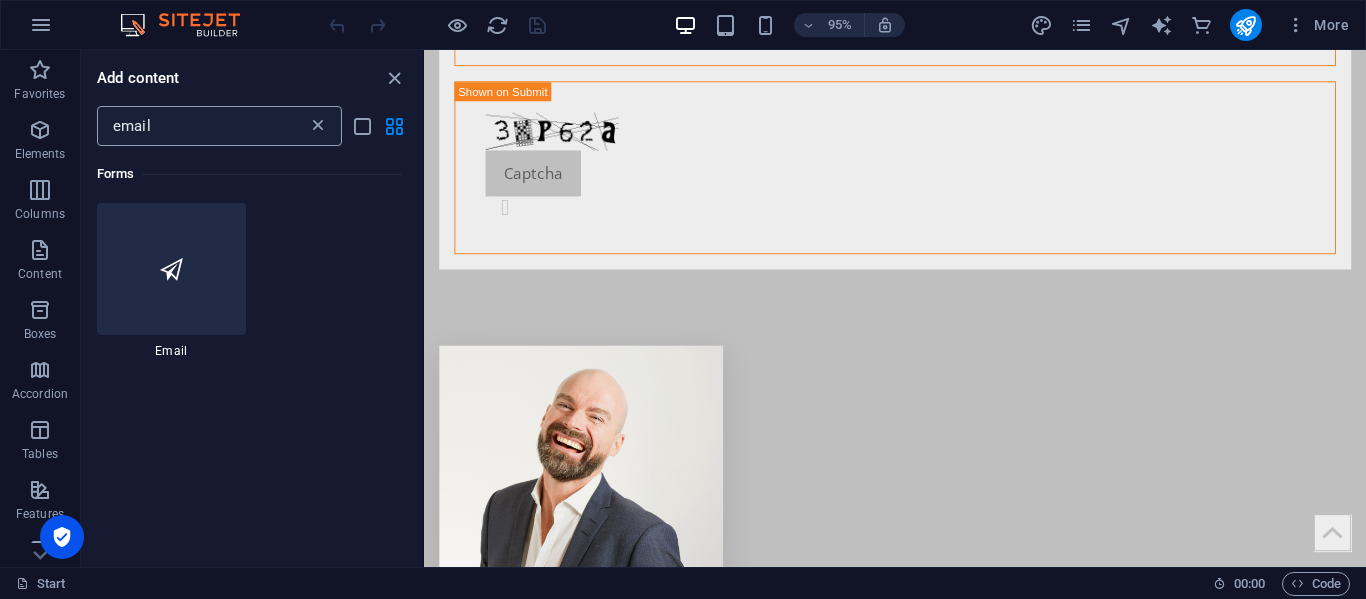 click at bounding box center (318, 126) 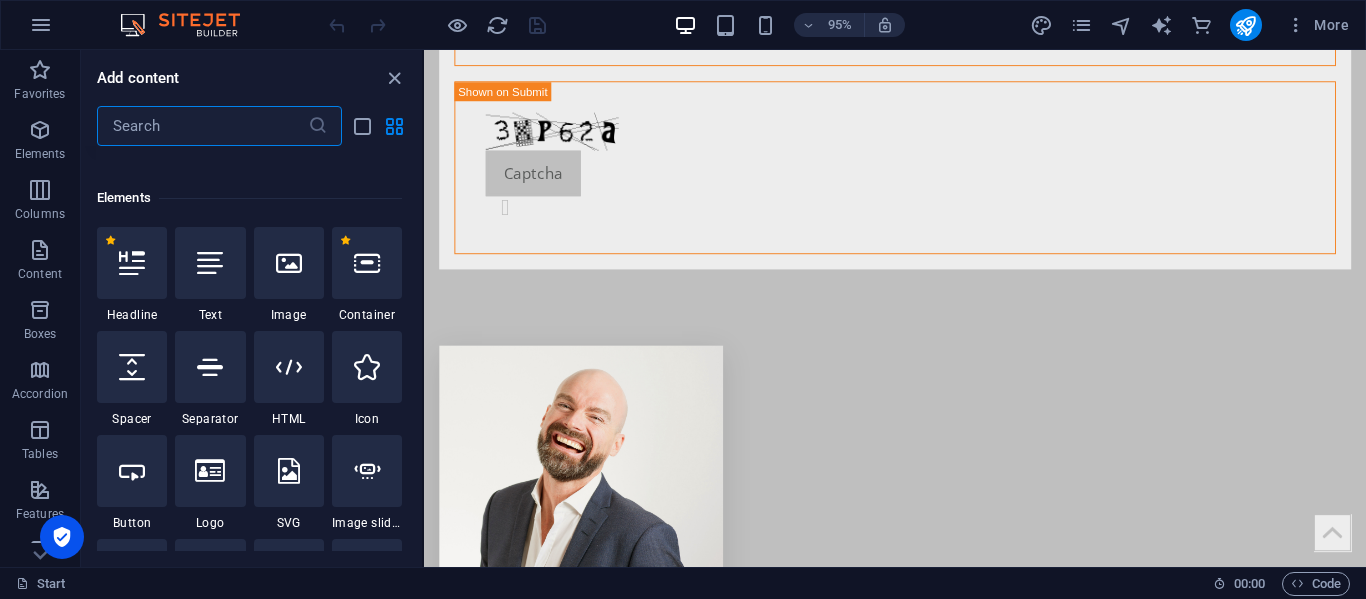 scroll, scrollTop: 191, scrollLeft: 0, axis: vertical 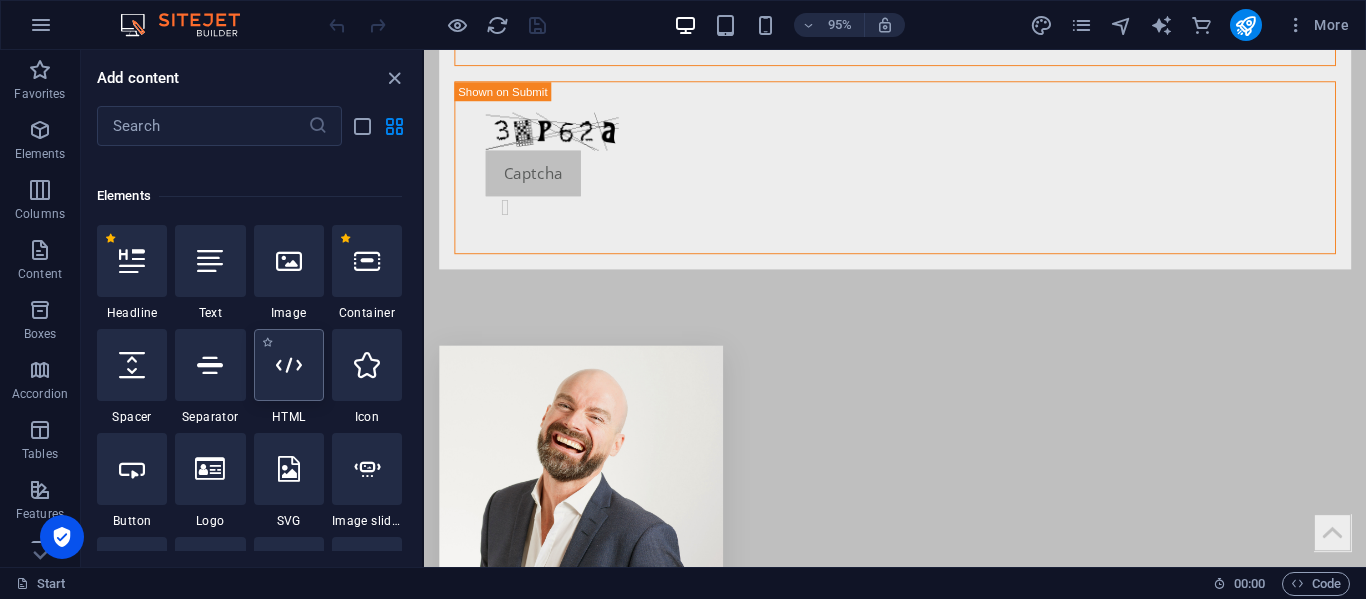 click at bounding box center (289, 365) 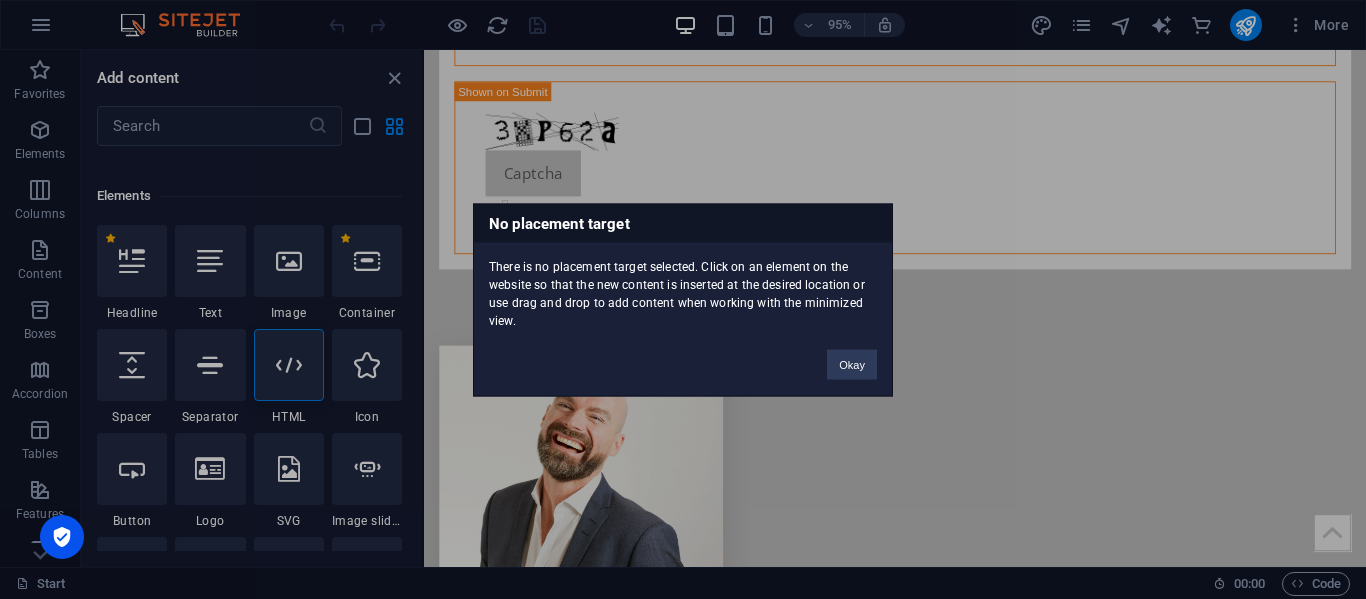 drag, startPoint x: 294, startPoint y: 370, endPoint x: 942, endPoint y: 372, distance: 648.0031 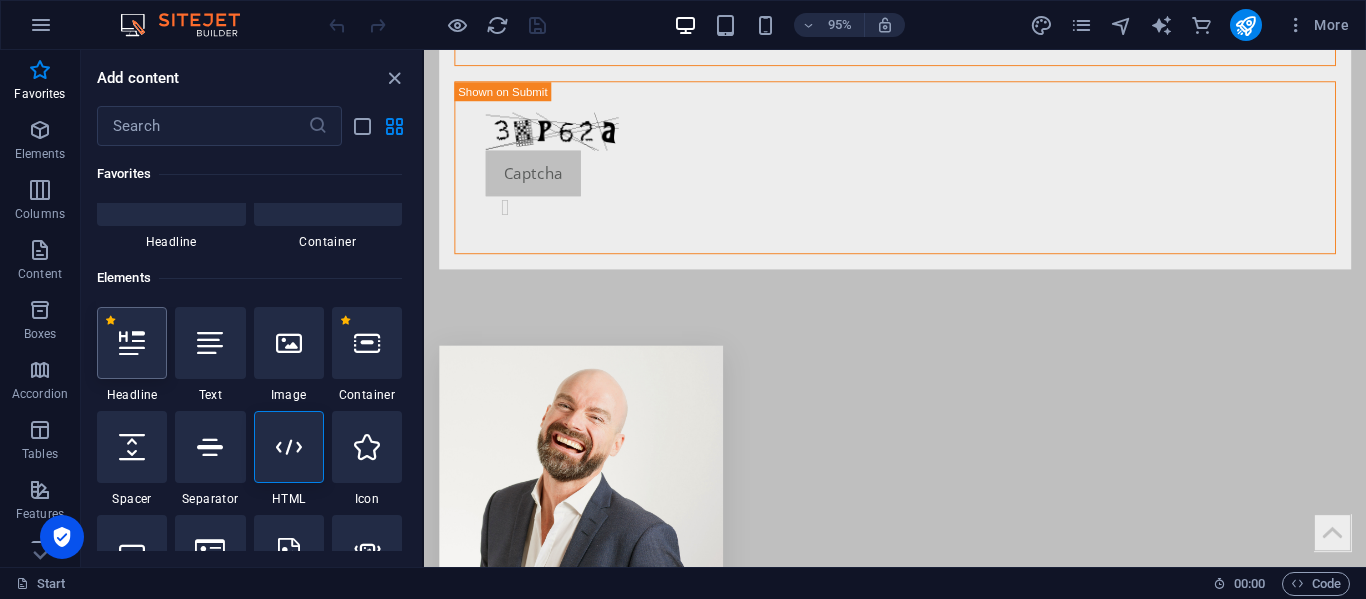 scroll, scrollTop: 108, scrollLeft: 0, axis: vertical 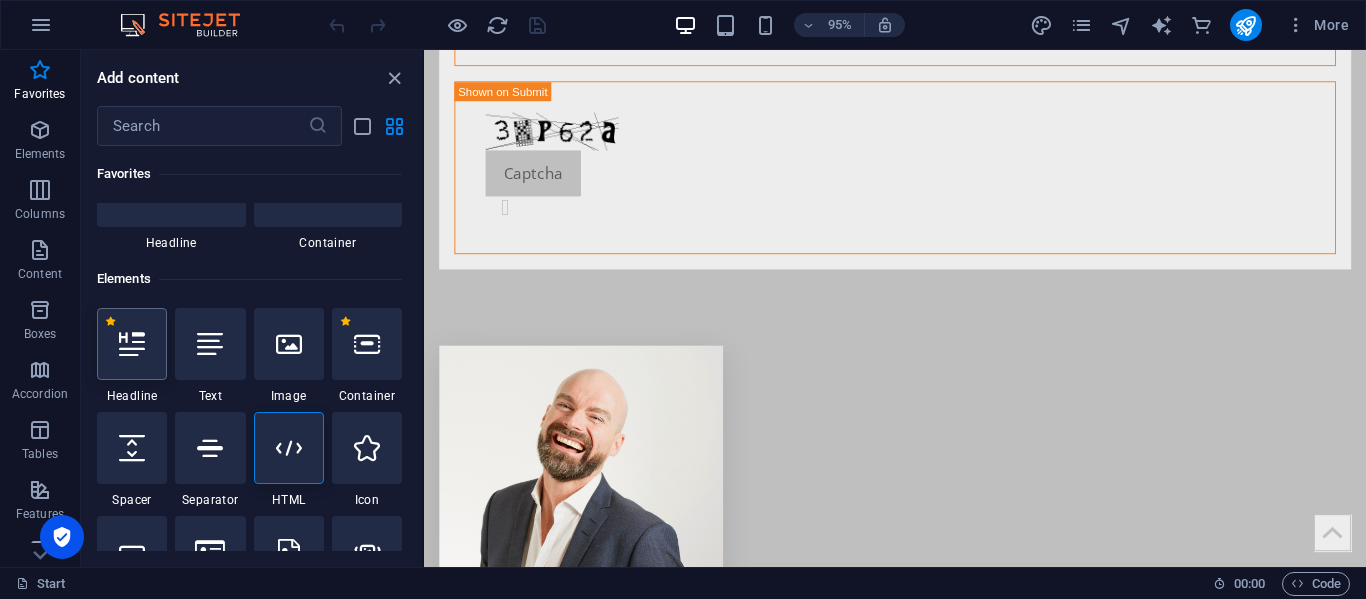 click at bounding box center [132, 344] 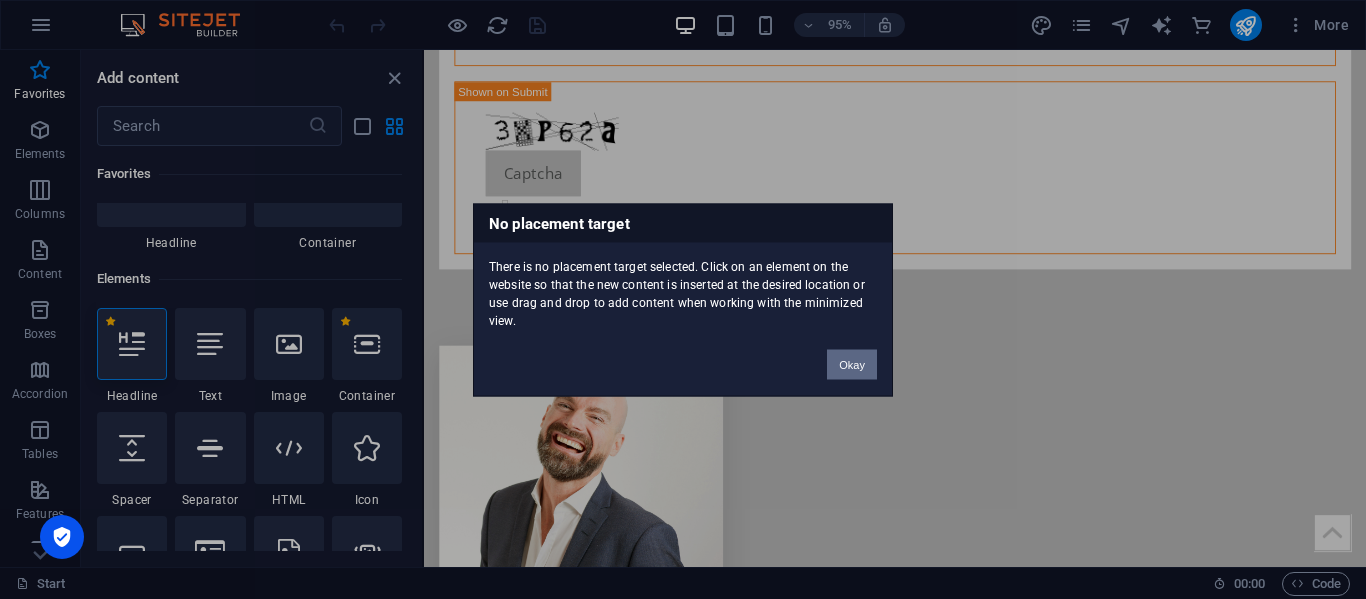click on "Okay" at bounding box center [852, 364] 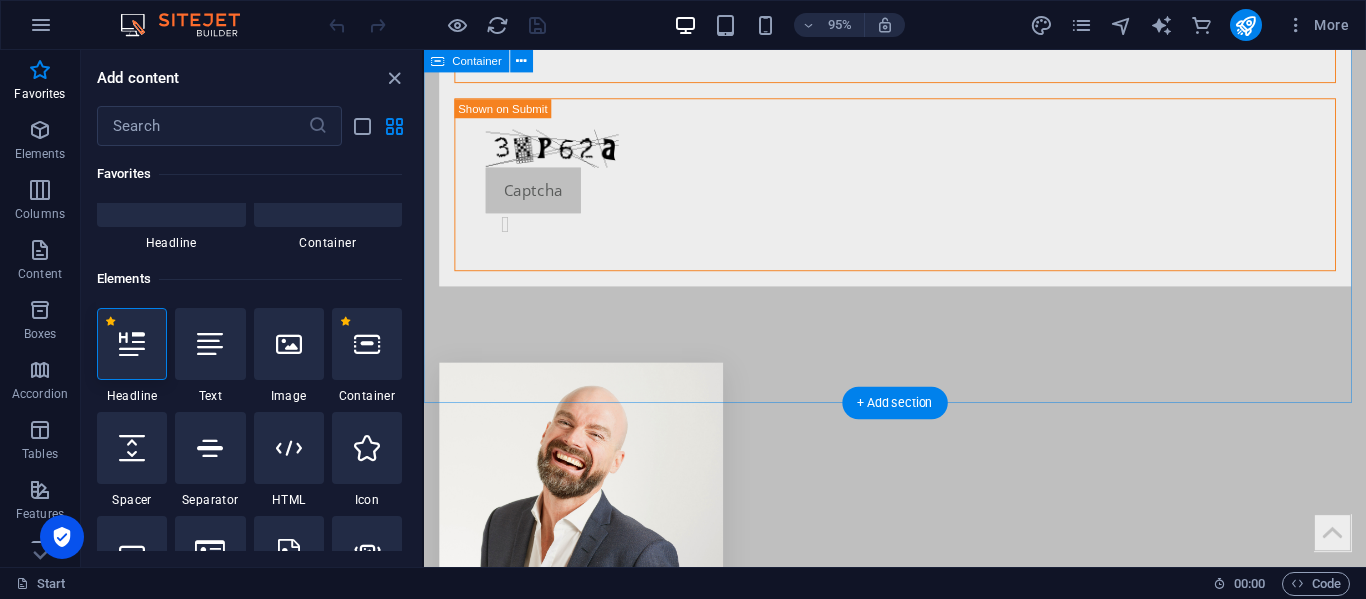 scroll, scrollTop: 4321, scrollLeft: 0, axis: vertical 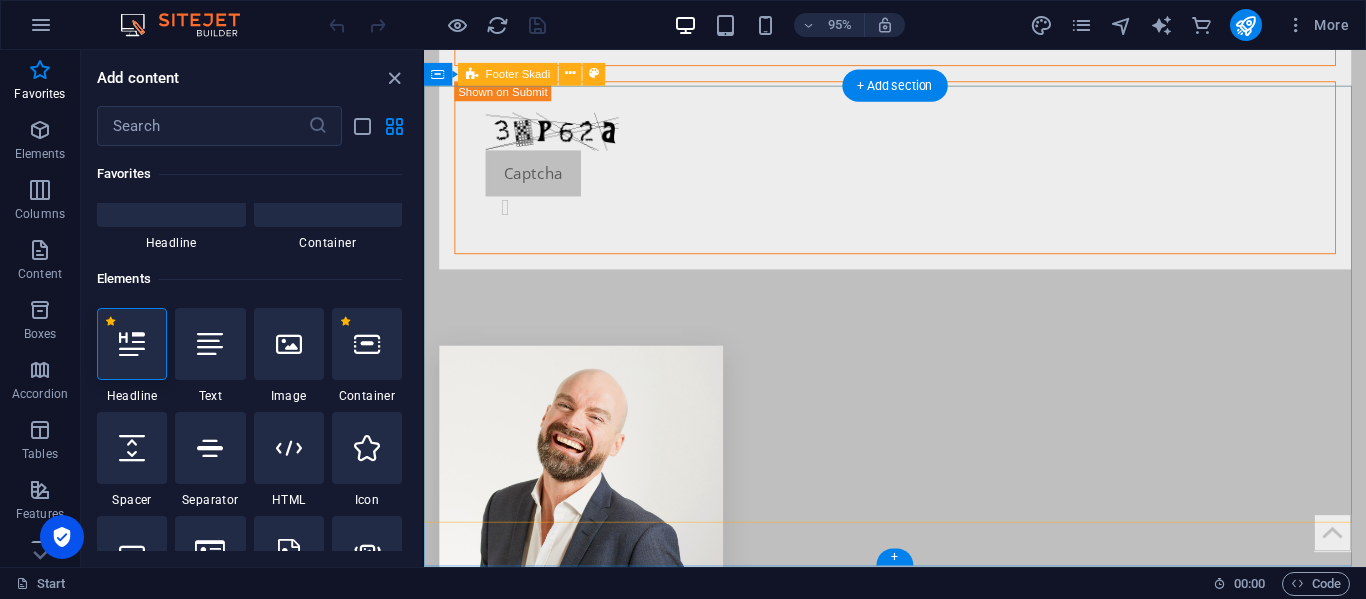 click at bounding box center [920, 5233] 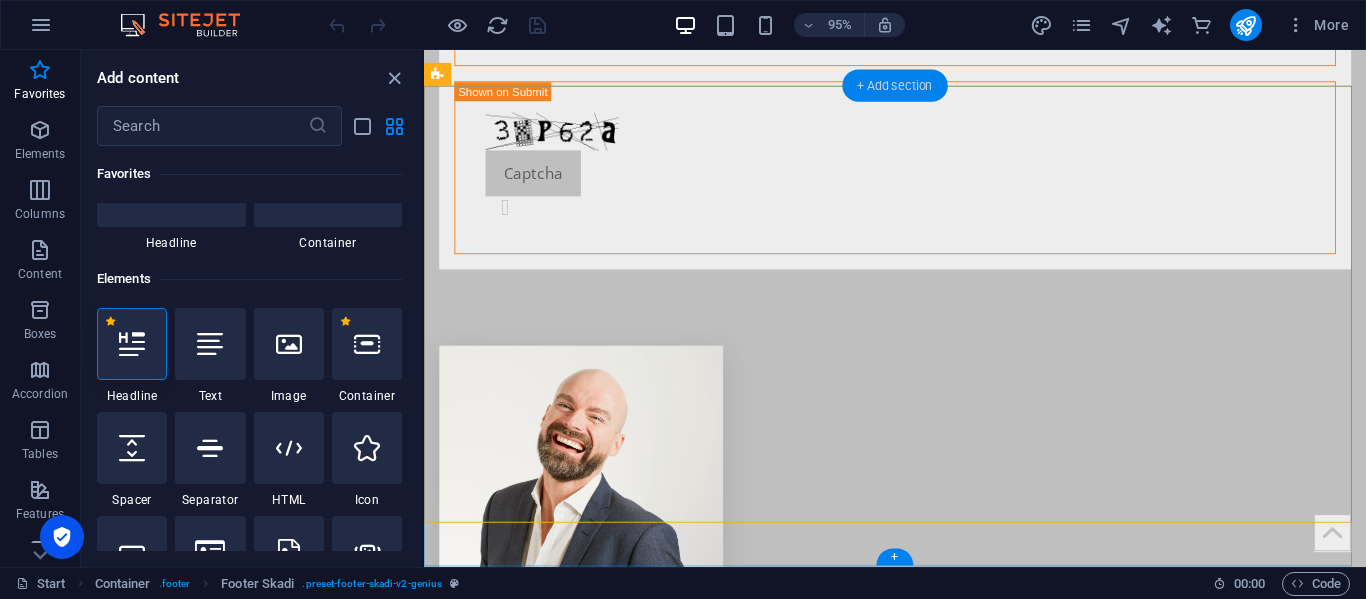 click on "+ Add section" at bounding box center [894, 86] 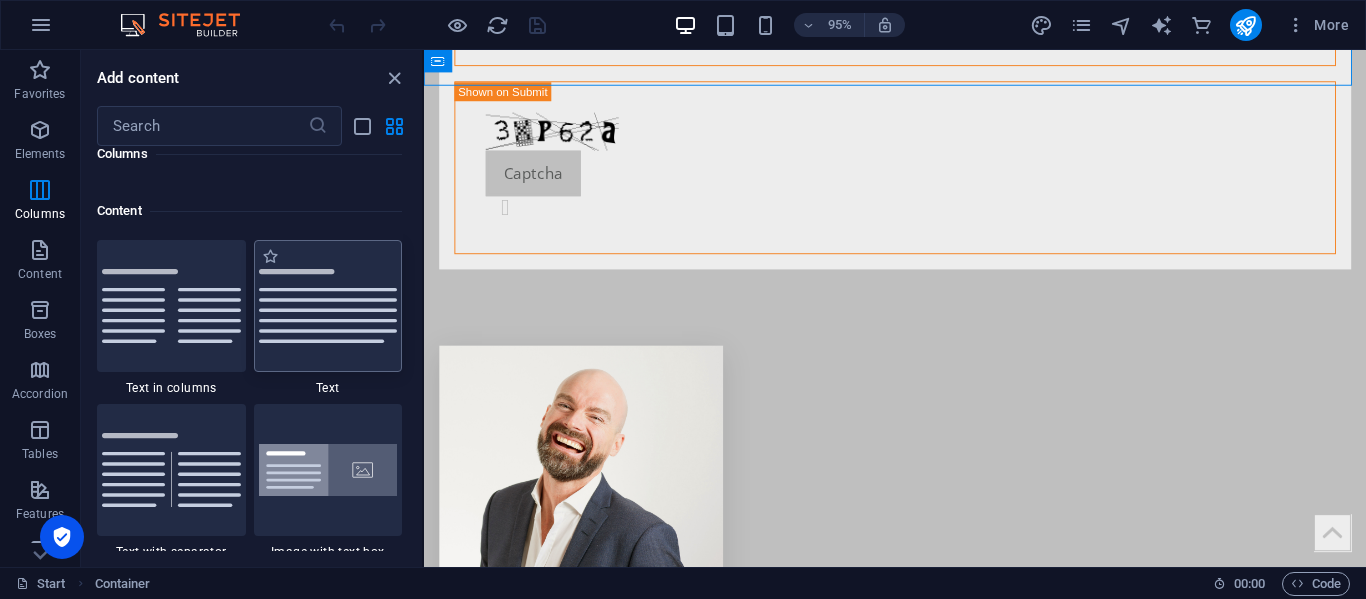 scroll, scrollTop: 3475, scrollLeft: 0, axis: vertical 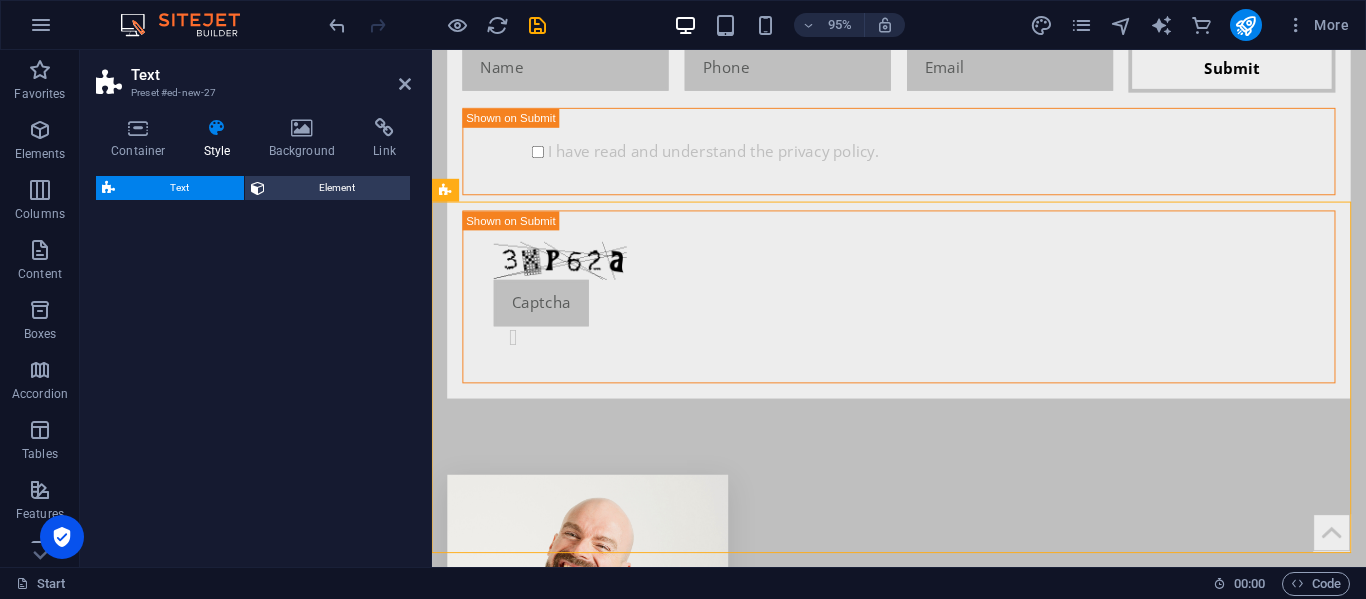 select on "preset-text-v2-default" 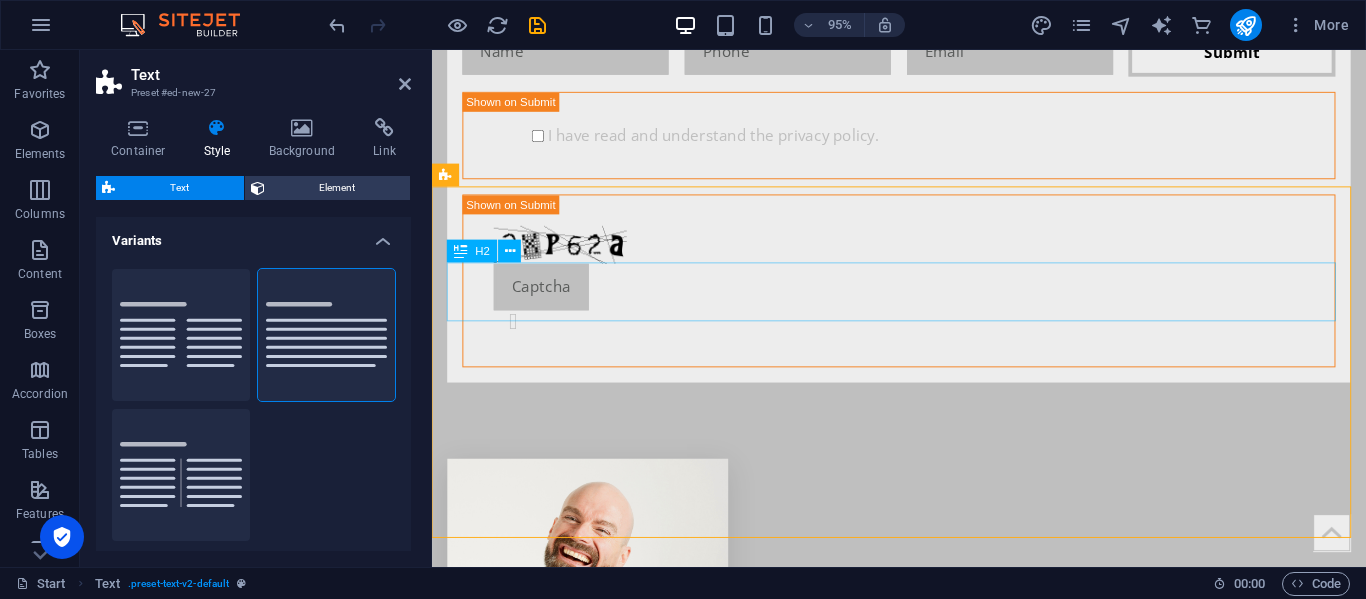 scroll, scrollTop: 4220, scrollLeft: 0, axis: vertical 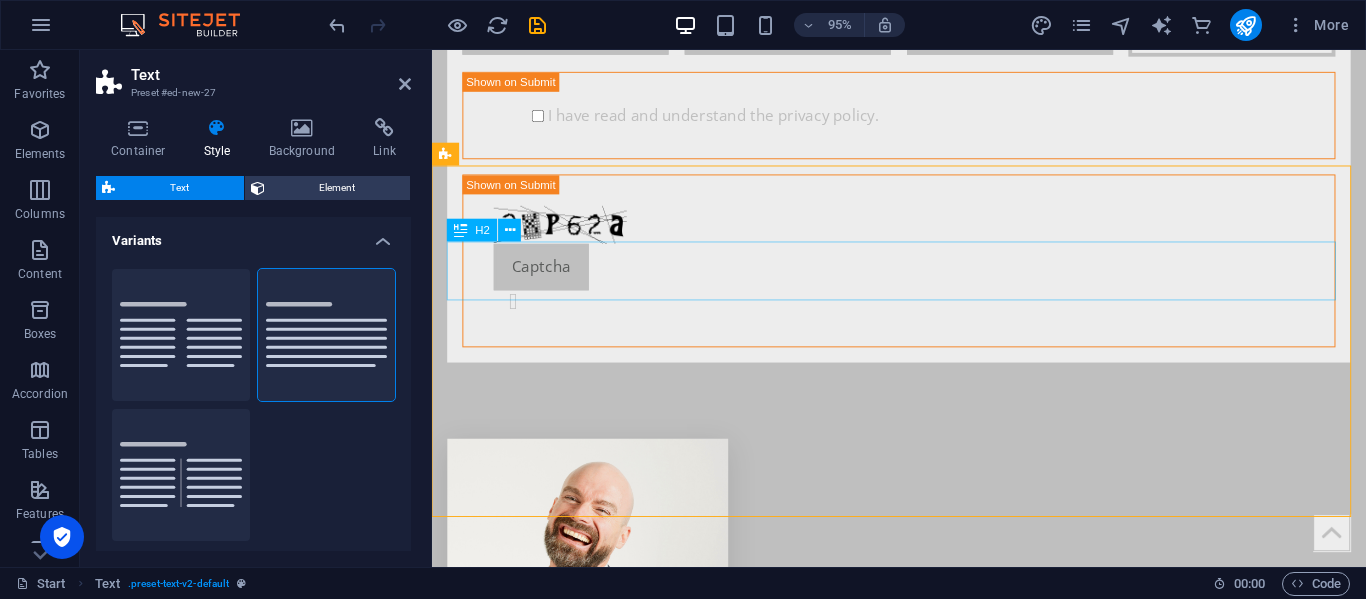 click on "Headline" at bounding box center (923, 5112) 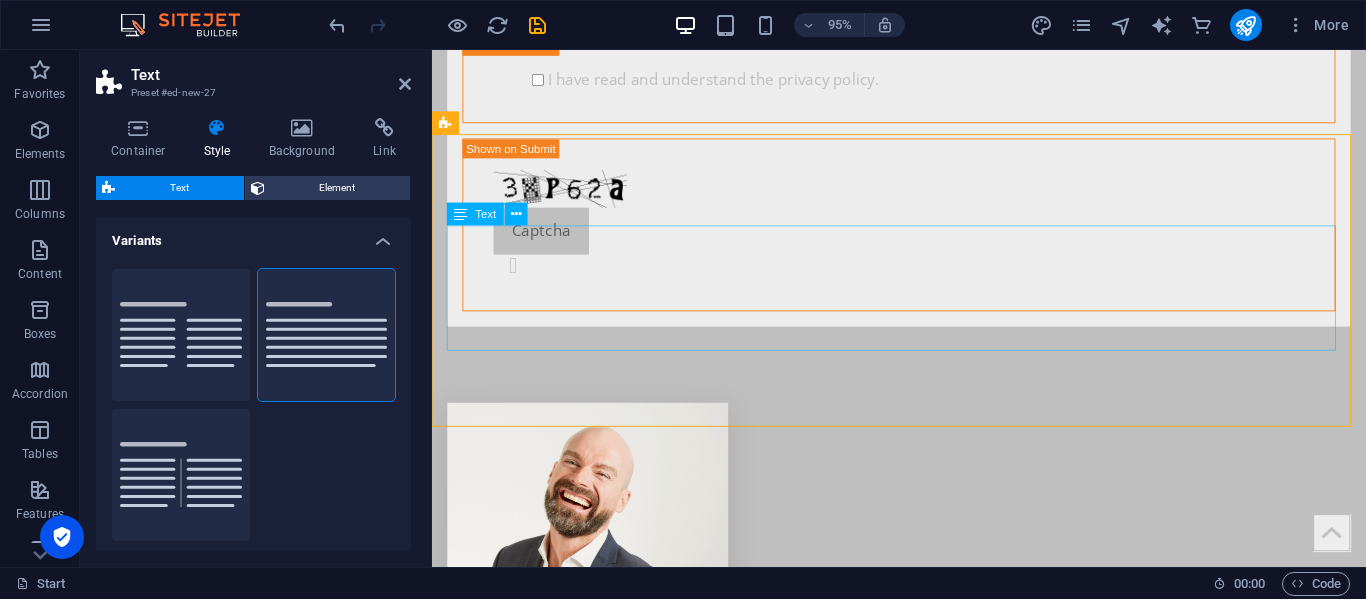 scroll, scrollTop: 4259, scrollLeft: 0, axis: vertical 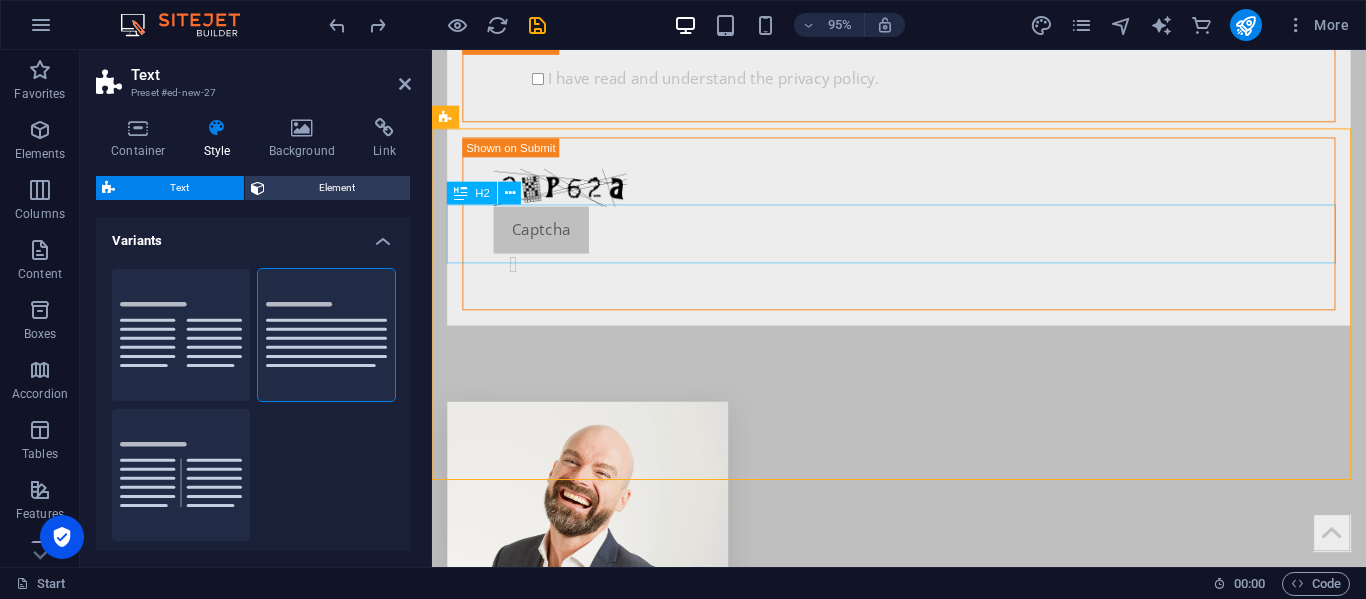 click on "Headline" at bounding box center [923, 5073] 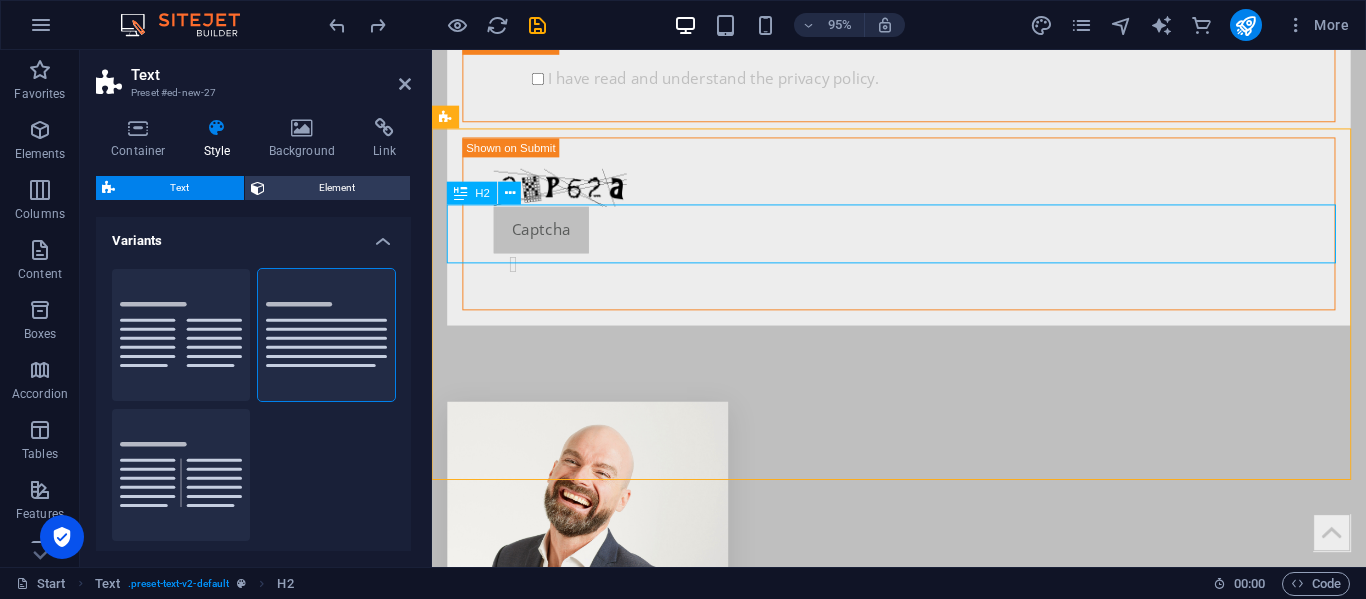 click on "Headline" at bounding box center (923, 5073) 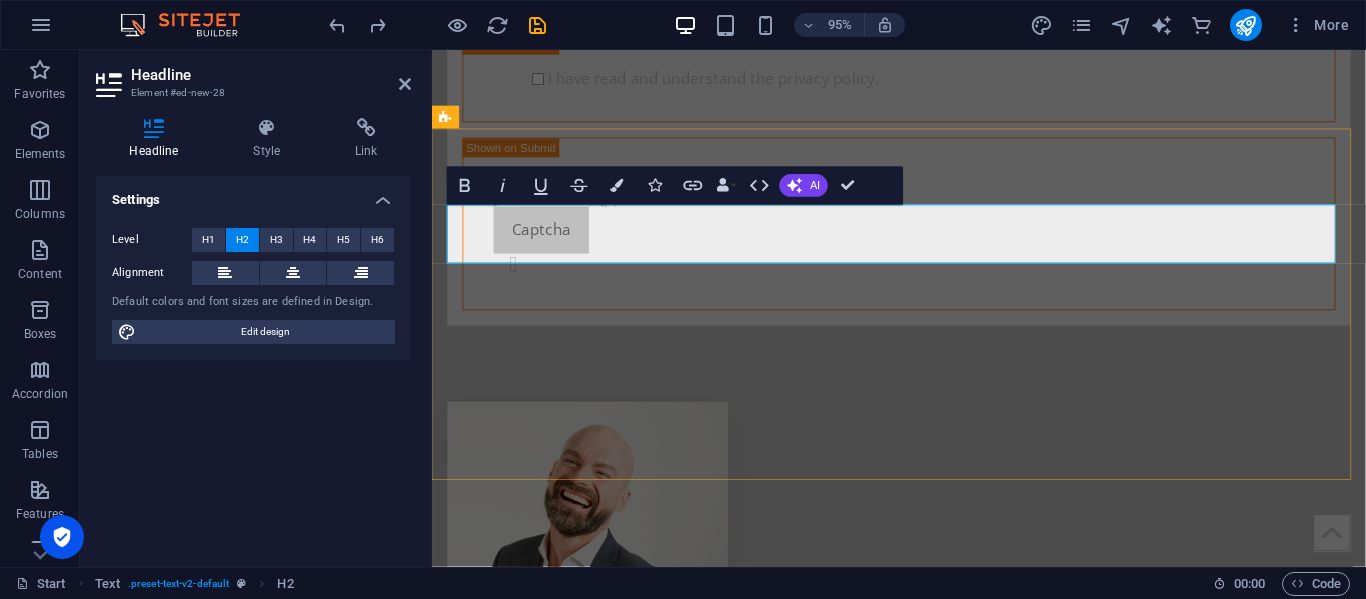 click on "Headline" at bounding box center [923, 5073] 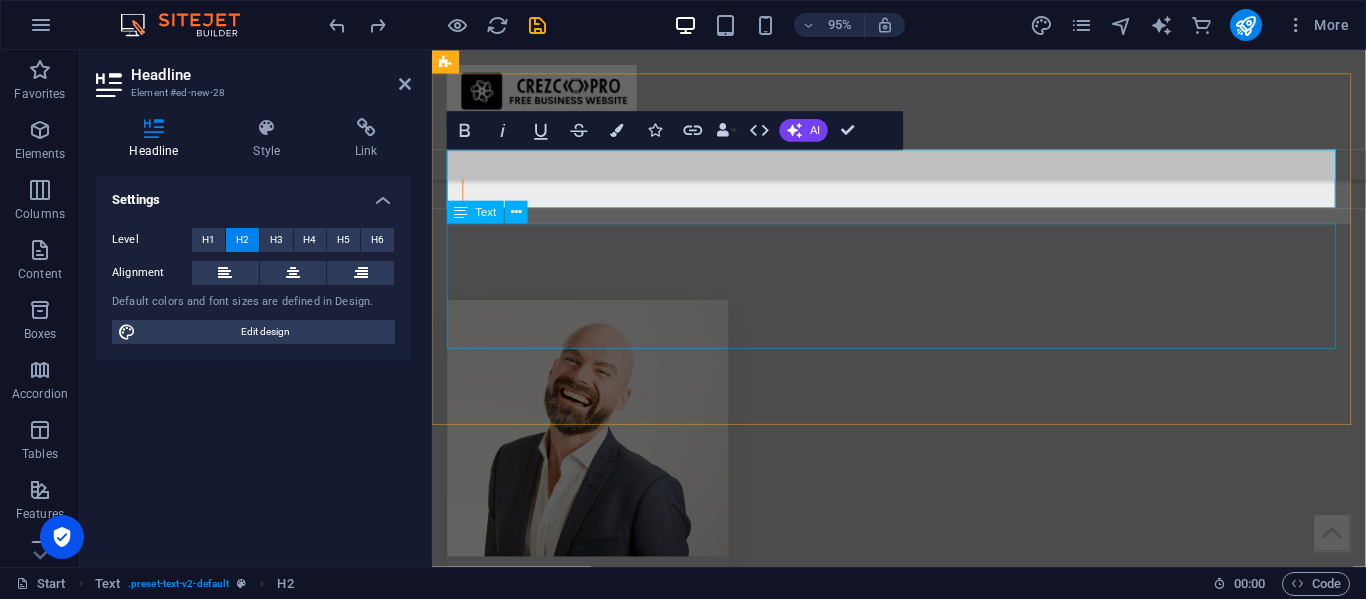 scroll, scrollTop: 4317, scrollLeft: 0, axis: vertical 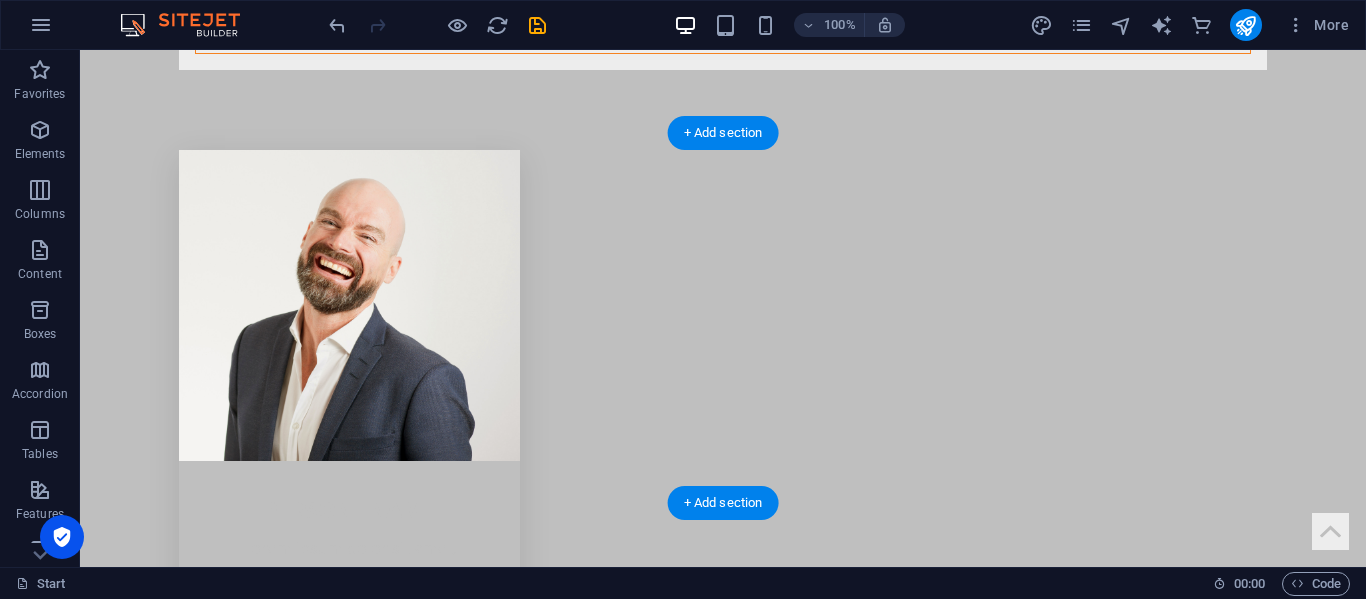 drag, startPoint x: 439, startPoint y: 252, endPoint x: 652, endPoint y: 360, distance: 238.81583 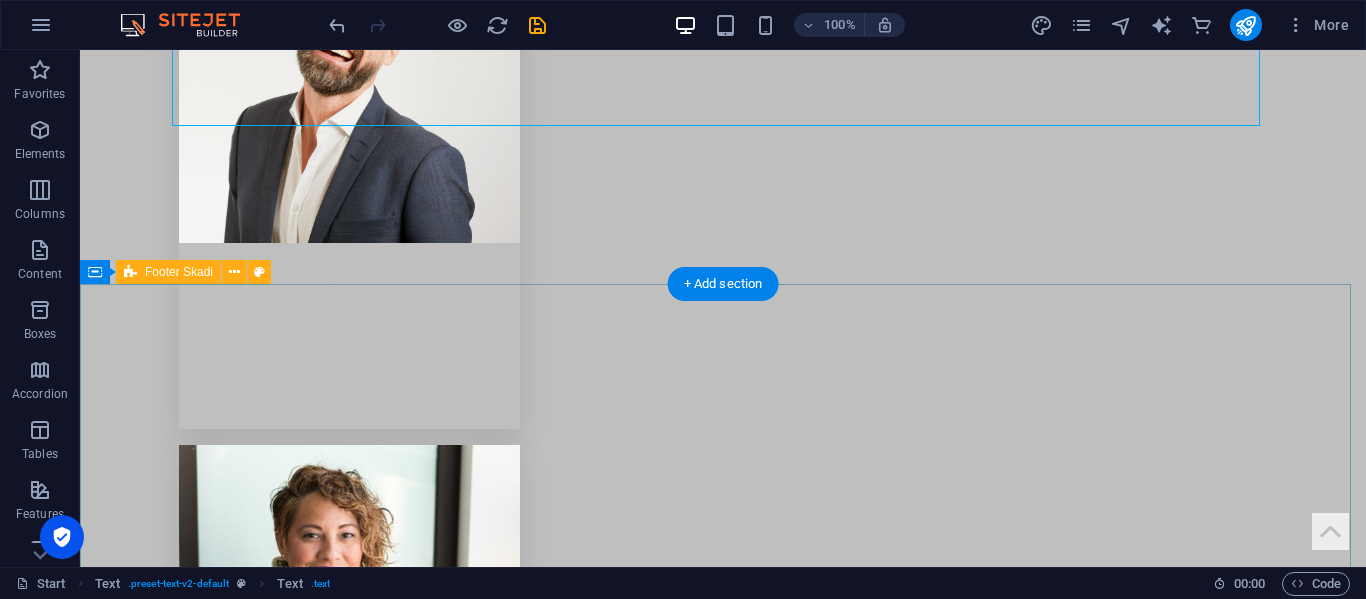 scroll, scrollTop: 4622, scrollLeft: 0, axis: vertical 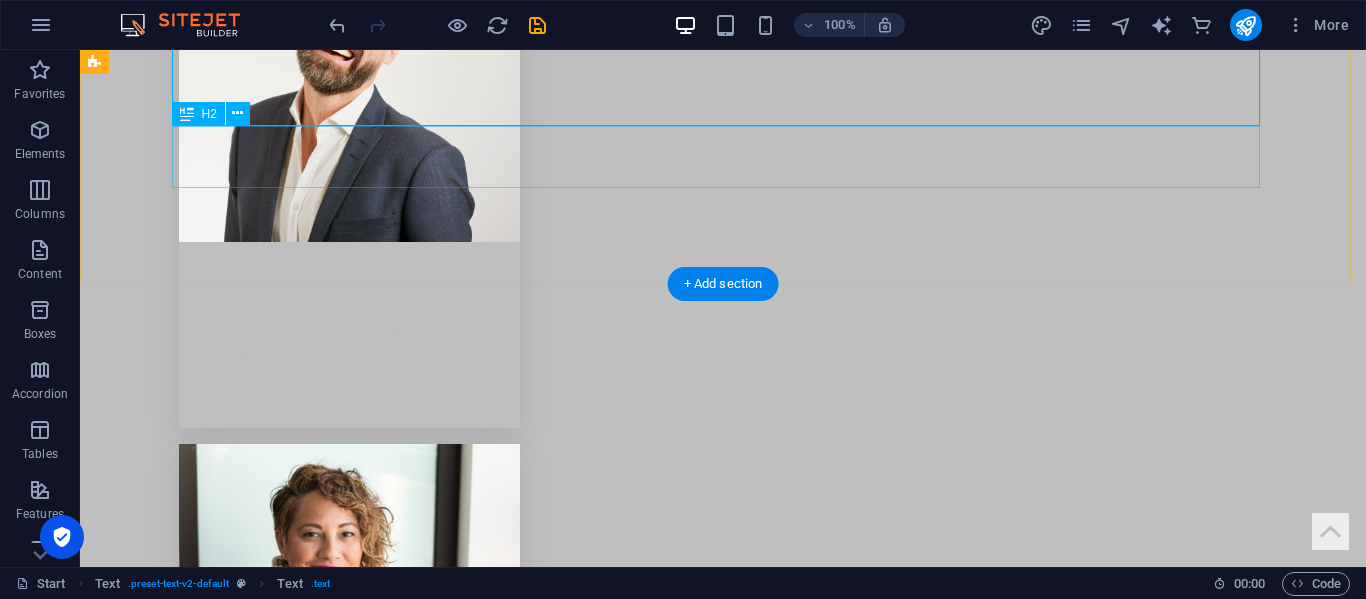 click on "Contact details" at bounding box center (723, 5054) 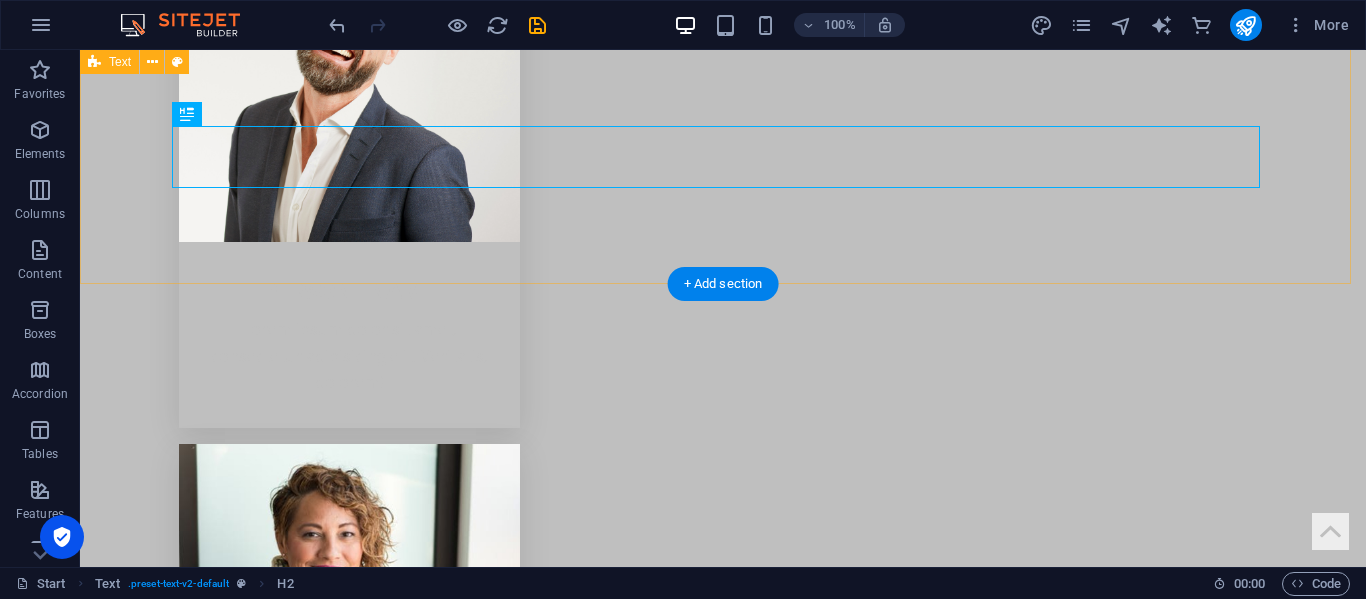 click on "Lorem ipsum dolor sitope amet, consectetur adipisicing elitip. [PERSON_NAME], dolore, cum [PERSON_NAME] asperiores consequatur suscipit quidem ducimus eveniet iure expedita consecteture odiogil voluptatum similique fugit voluptates atem accusamus quae quas dolorem tenetur facere tempora maiores adipisci reiciendis accusantium voluptatibus id voluptate tempore dolor harum nisi amet! Nobis, eaque. Aenean commodo ligula eget dolor. Lorem ipsum dolor sit amet, consectetuer adipiscing elit leget odiogil voluptatum similique fugit voluptates dolor. Libero assumenda, dolore, cum [PERSON_NAME] asperiores consequatur. Contact details" at bounding box center (723, 4996) 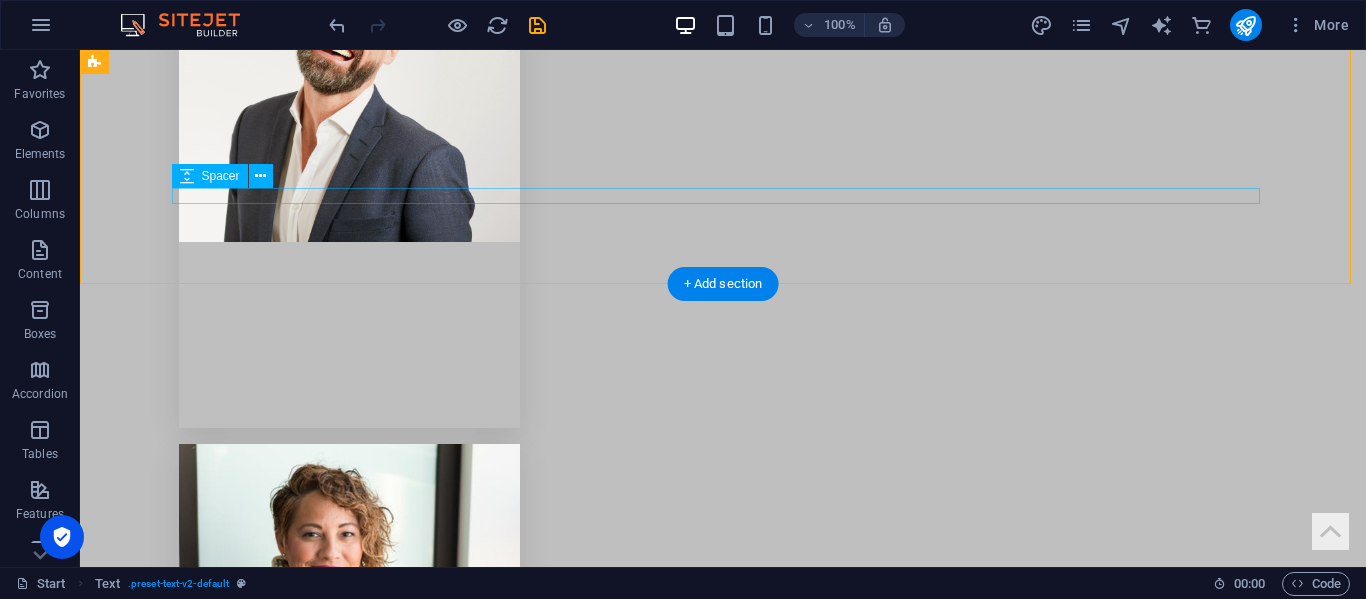 click at bounding box center [723, 5093] 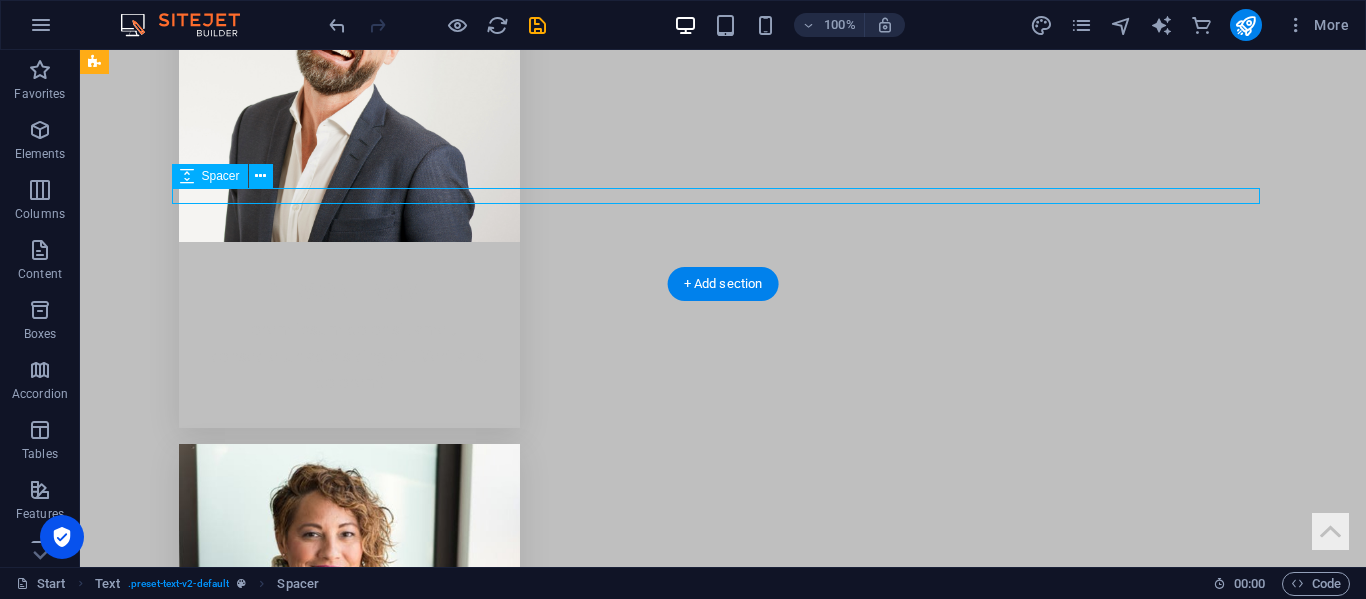 click at bounding box center [723, 5093] 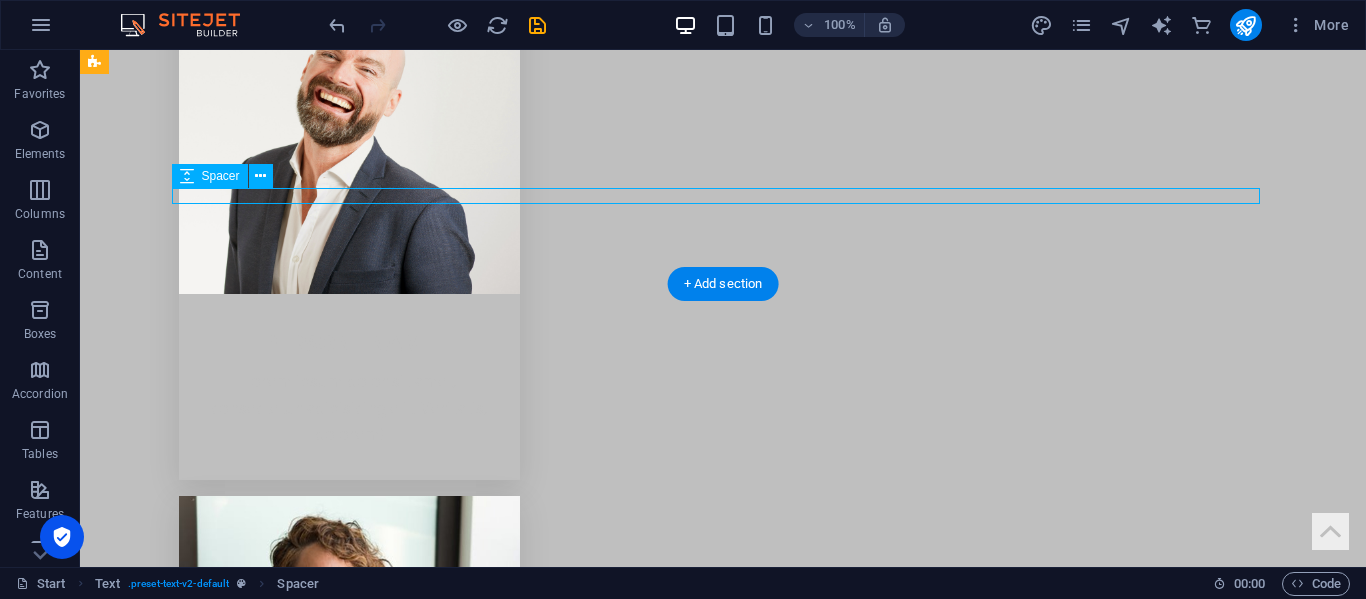 select on "rem" 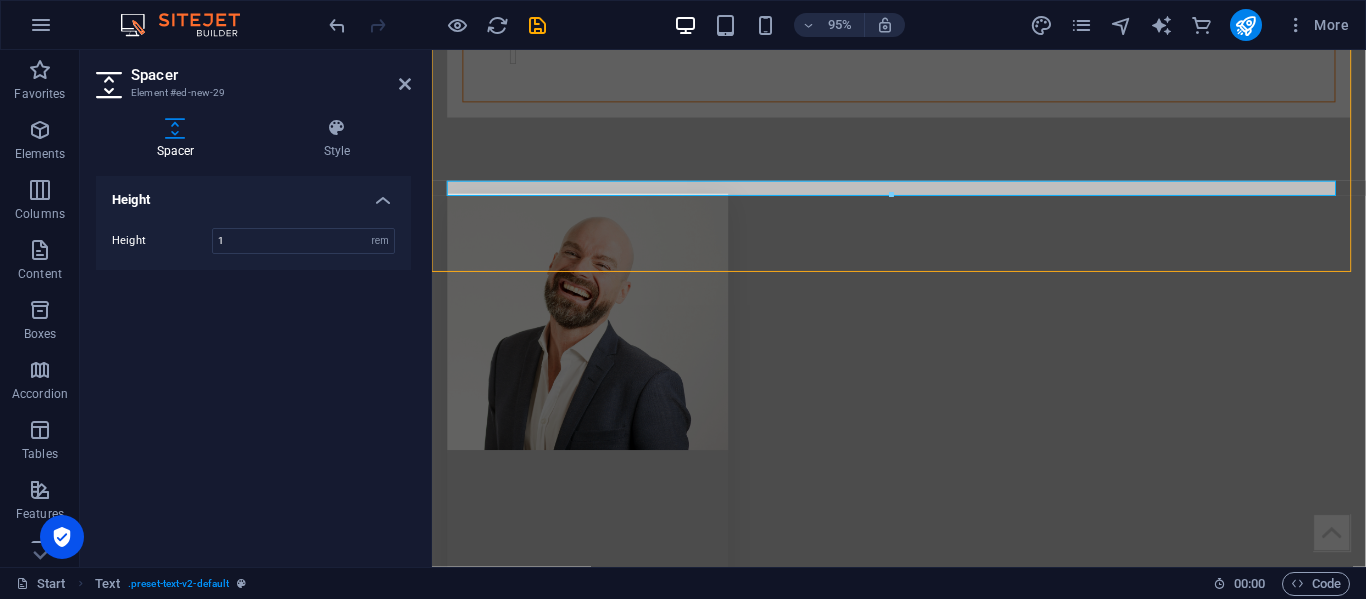 scroll, scrollTop: 4622, scrollLeft: 0, axis: vertical 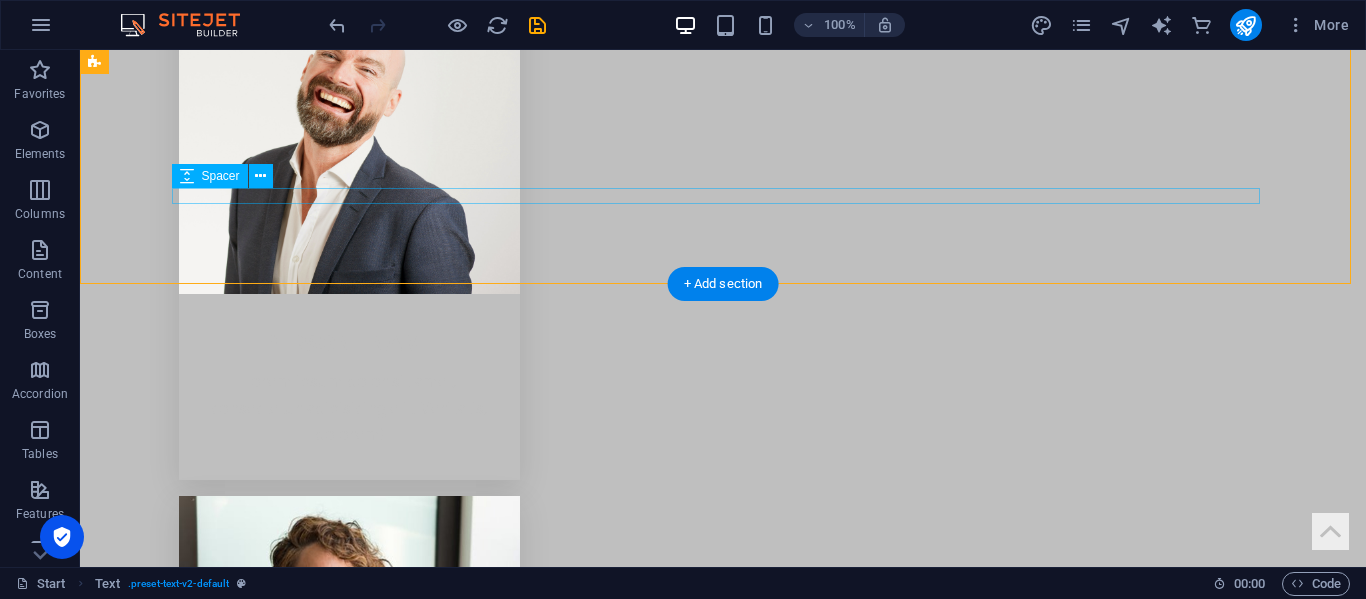 click at bounding box center [723, 5121] 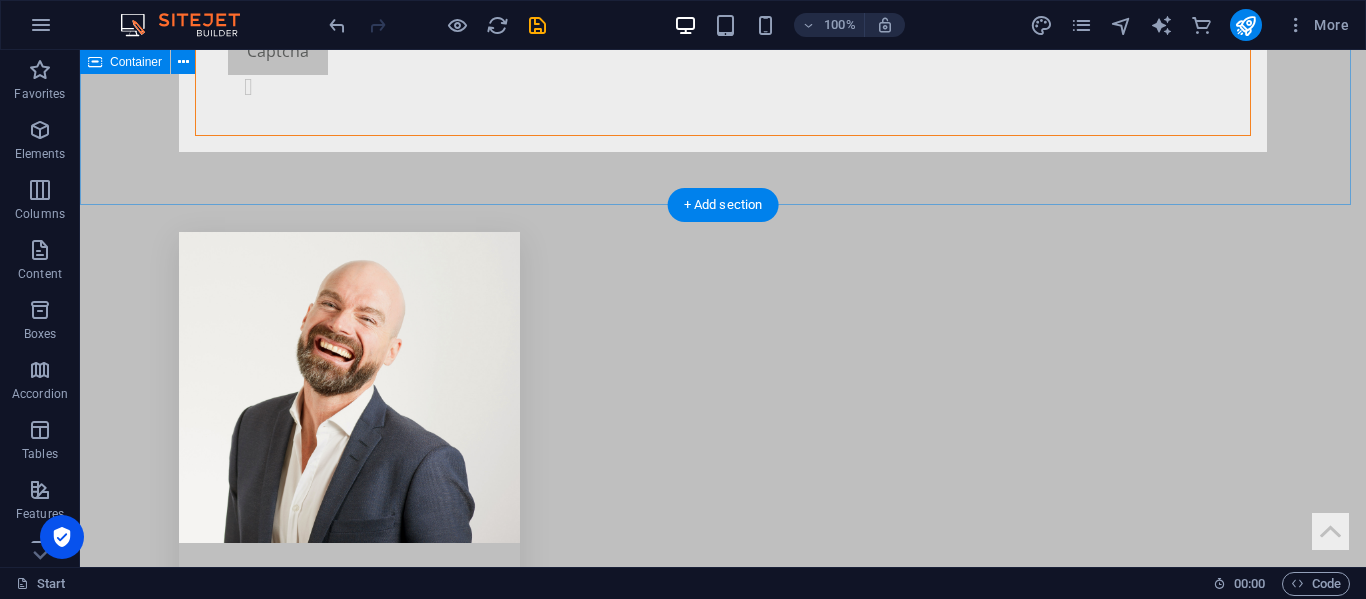 scroll, scrollTop: 4333, scrollLeft: 0, axis: vertical 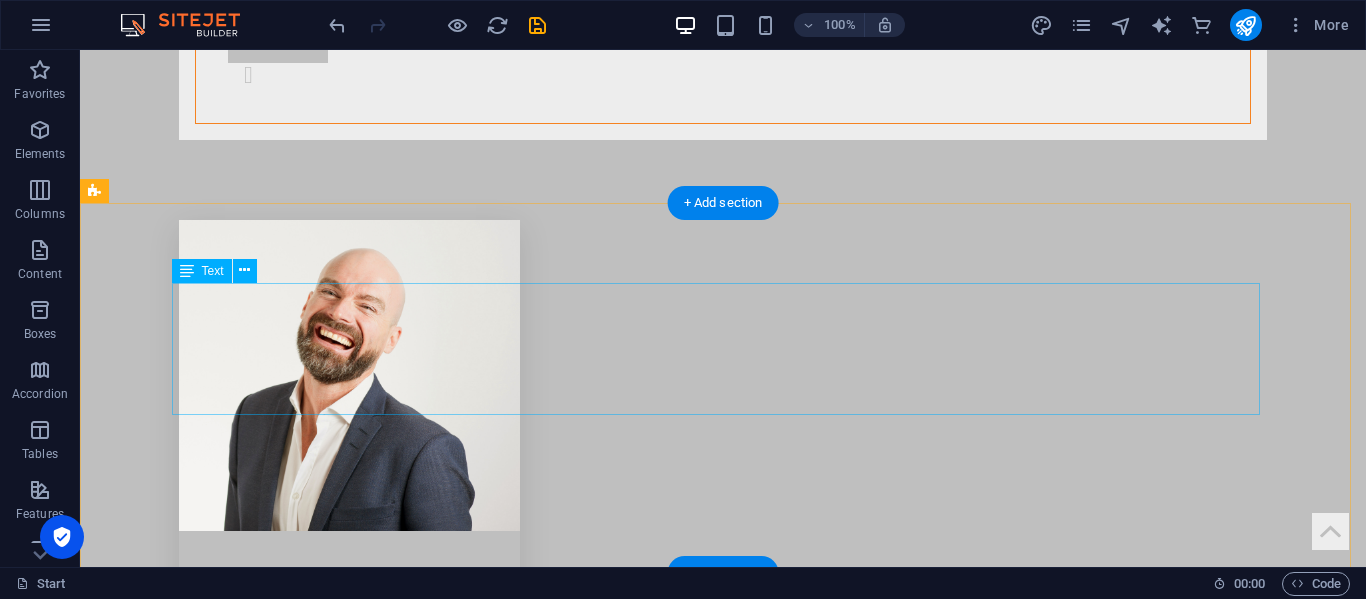drag, startPoint x: 349, startPoint y: 439, endPoint x: 388, endPoint y: 300, distance: 144.36758 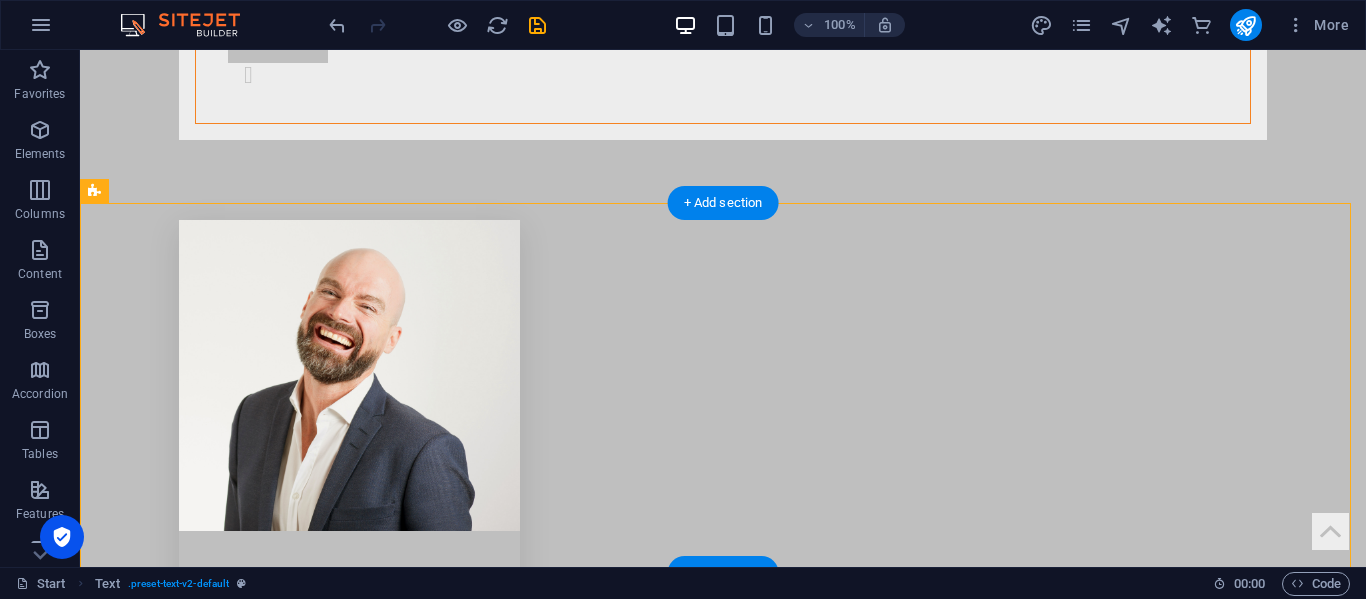 drag, startPoint x: 388, startPoint y: 300, endPoint x: 266, endPoint y: 460, distance: 201.20636 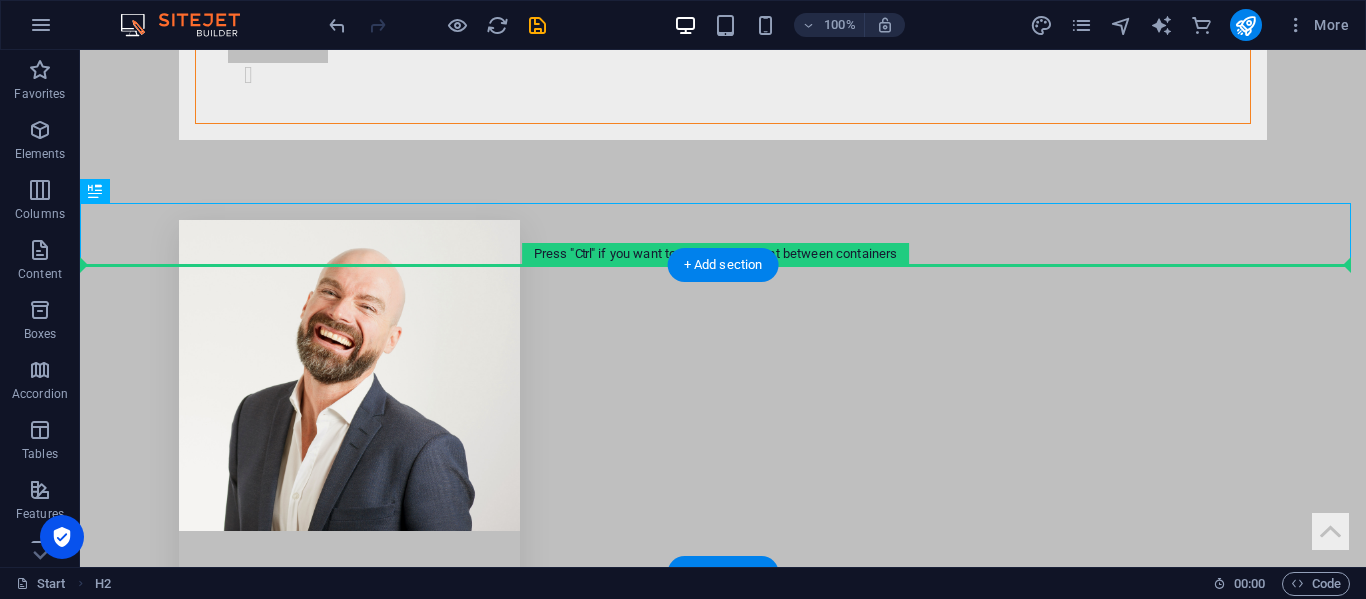 drag, startPoint x: 326, startPoint y: 241, endPoint x: 387, endPoint y: 297, distance: 82.80701 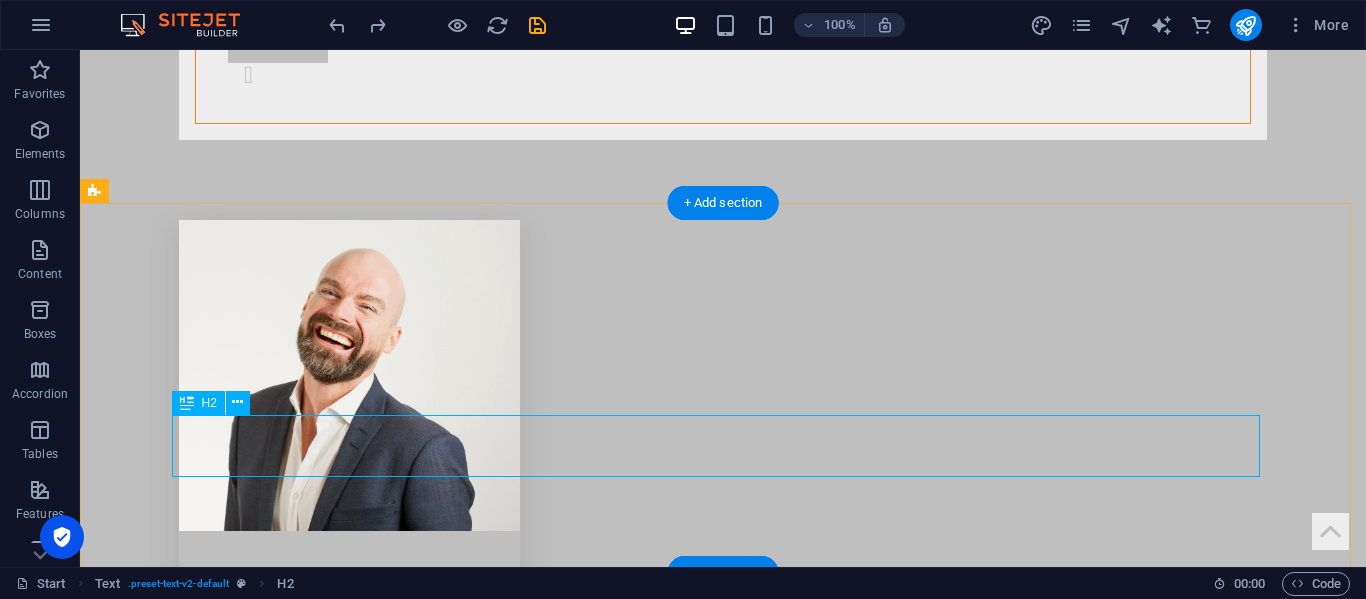 click on "Contact details" at bounding box center (723, 5343) 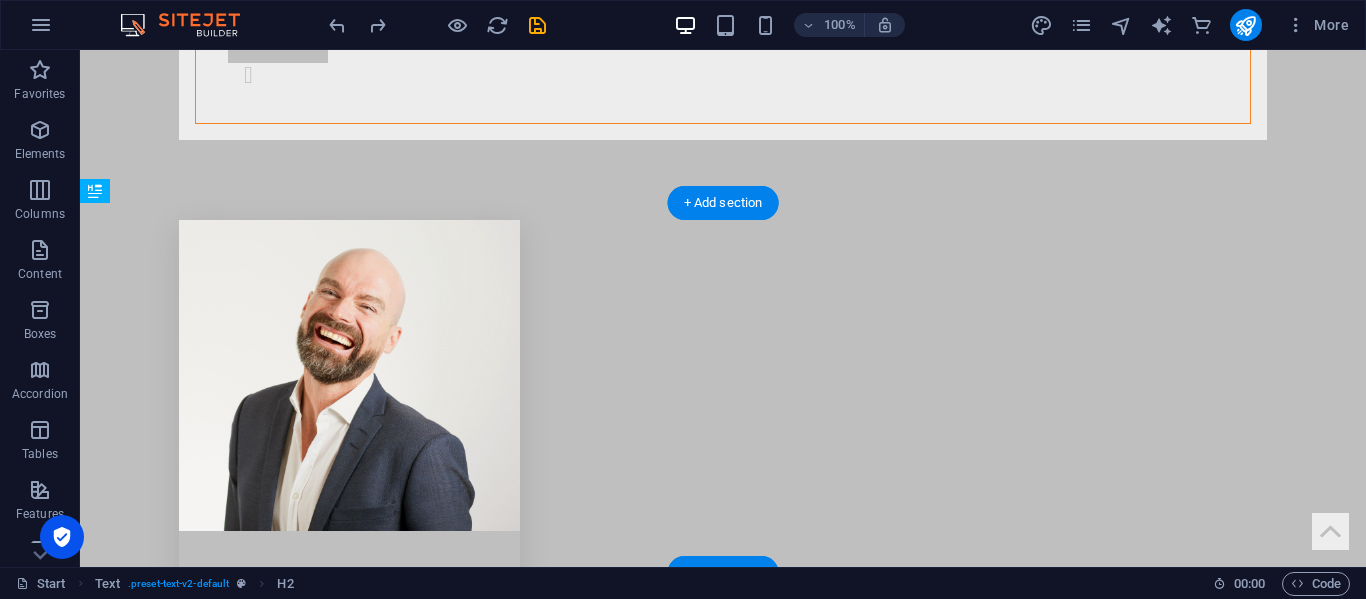 drag, startPoint x: 299, startPoint y: 450, endPoint x: 345, endPoint y: 311, distance: 146.4138 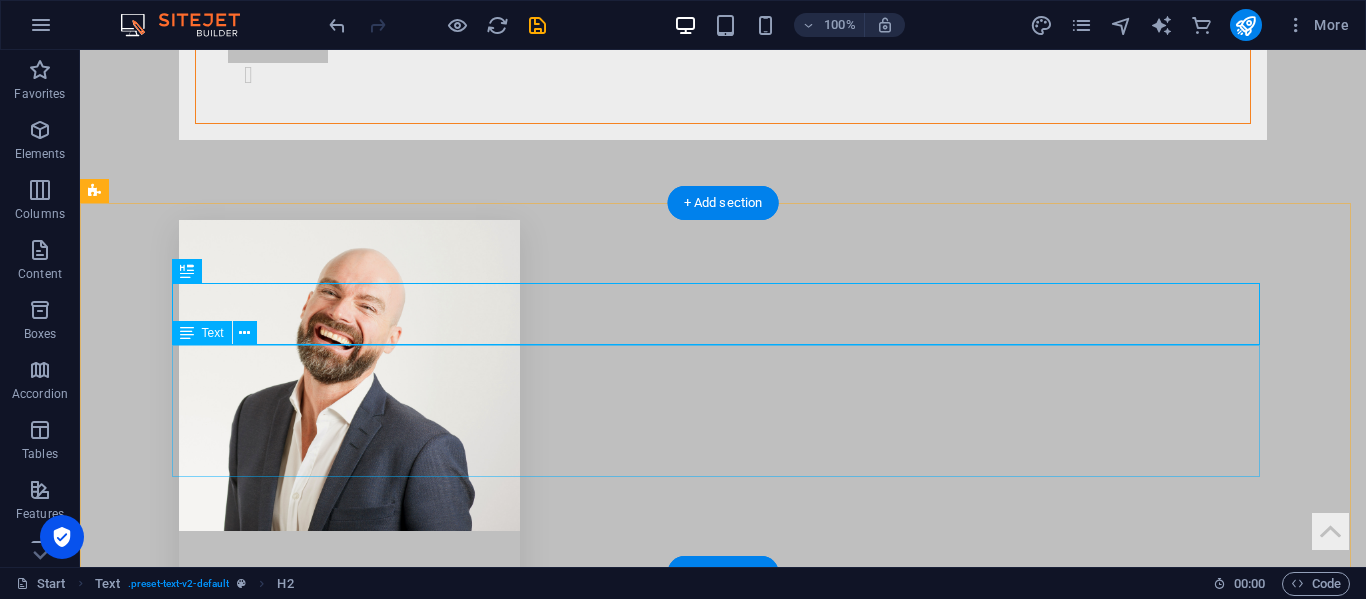 click on "Lorem ipsum dolor sitope amet, consectetur adipisicing elitip. Massumenda, dolore, cum vel modi asperiores consequatur suscipit quidem ducimus eveniet iure expedita consecteture odiogil voluptatum similique fugit voluptates atem accusamus quae quas dolorem tenetur facere tempora maiores adipisci reiciendis accusantium voluptatibus id voluptate tempore dolor harum nisi amet! Nobis, eaque. Aenean commodo ligula eget dolor. Lorem ipsum dolor sit amet, consectetuer adipiscing elit leget odiogil voluptatum similique fugit voluptates dolor. Libero assumenda, dolore, cum vel modi asperiores consequatur." at bounding box center (723, 5308) 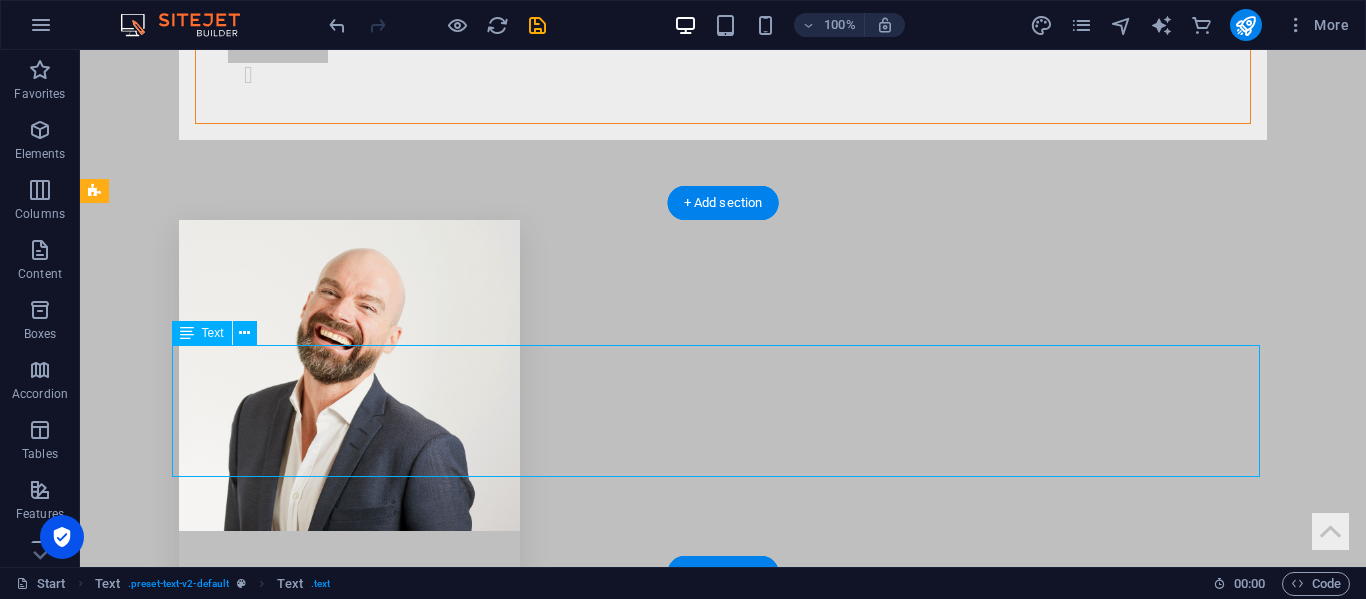 click on "Lorem ipsum dolor sitope amet, consectetur adipisicing elitip. Massumenda, dolore, cum vel modi asperiores consequatur suscipit quidem ducimus eveniet iure expedita consecteture odiogil voluptatum similique fugit voluptates atem accusamus quae quas dolorem tenetur facere tempora maiores adipisci reiciendis accusantium voluptatibus id voluptate tempore dolor harum nisi amet! Nobis, eaque. Aenean commodo ligula eget dolor. Lorem ipsum dolor sit amet, consectetuer adipiscing elit leget odiogil voluptatum similique fugit voluptates dolor. Libero assumenda, dolore, cum vel modi asperiores consequatur." at bounding box center [723, 5308] 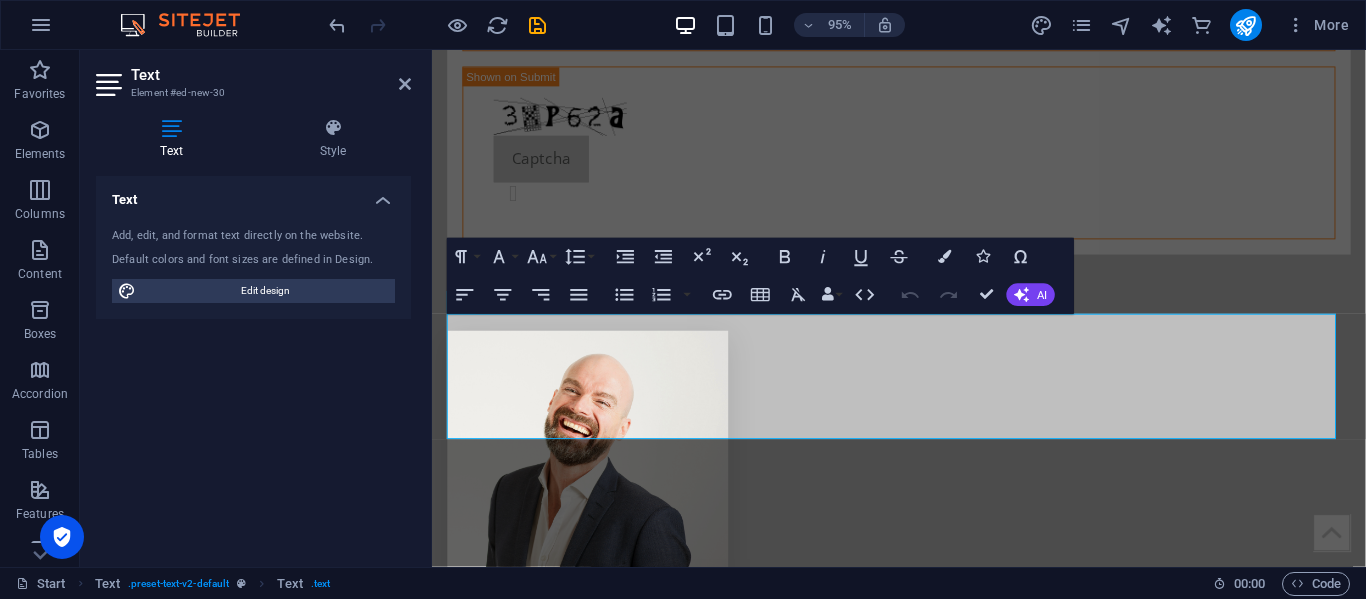 scroll, scrollTop: 4206, scrollLeft: 0, axis: vertical 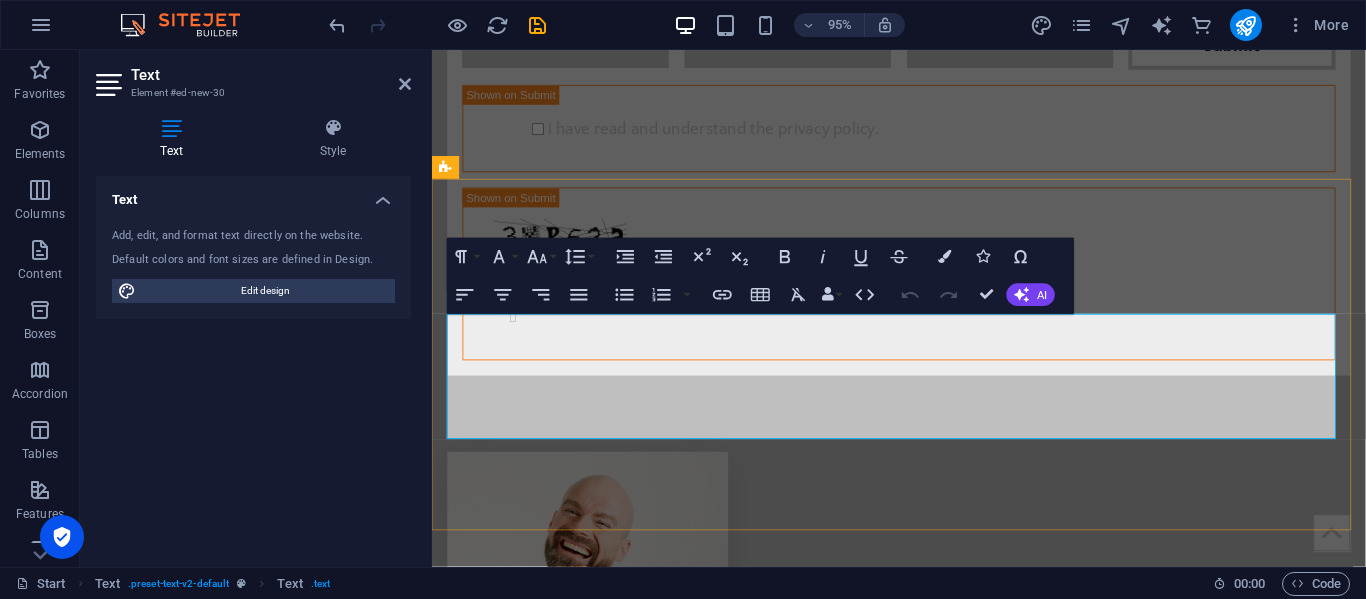 click on "Lorem ipsum dolor sitope amet, consectetur adipisicing elitip. Massumenda, dolore, cum vel modi asperiores consequatur suscipit quidem ducimus eveniet iure expedita consecteture odiogil voluptatum similique fugit voluptates atem accusamus quae quas dolorem tenetur facere tempora maiores adipisci reiciendis accusantium voluptatibus id voluptate tempore dolor harum nisi amet! Nobis, eaque. Aenean commodo ligula eget dolor. Lorem ipsum dolor sit amet, consectetuer adipiscing elit leget odiogil voluptatum similique fugit voluptates dolor. Libero assumenda, dolore, cum vel modi asperiores consequatur." at bounding box center [923, 5224] 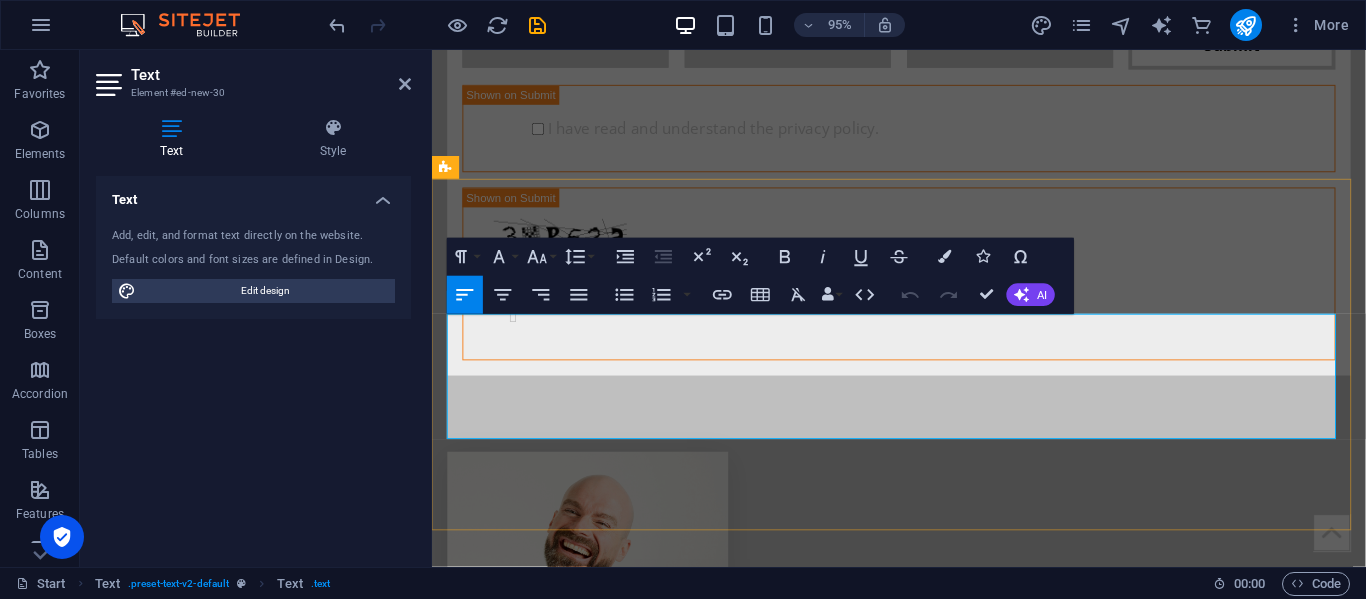click on "Lorem ipsum dolor sitope amet, consectetur adipisicing elitip. Massumenda, dolore, cum vel modi asperiores consequatur suscipit quidem ducimus eveniet iure expedita consecteture odiogil voluptatum similique fugit voluptates atem accusamus quae quas dolorem tenetur facere tempora maiores adipisci reiciendis accusantium voluptatibus id voluptate tempore dolor harum nisi amet! Nobis, eaque. Aenean commodo ligula eget dolor. Lorem ipsum dolor sit amet, consectetuer adipiscing elit leget odiogil voluptatum similique fugit voluptates dolor. Libero assumenda, dolore, cum vel modi asperiores consequatur." at bounding box center [923, 5224] 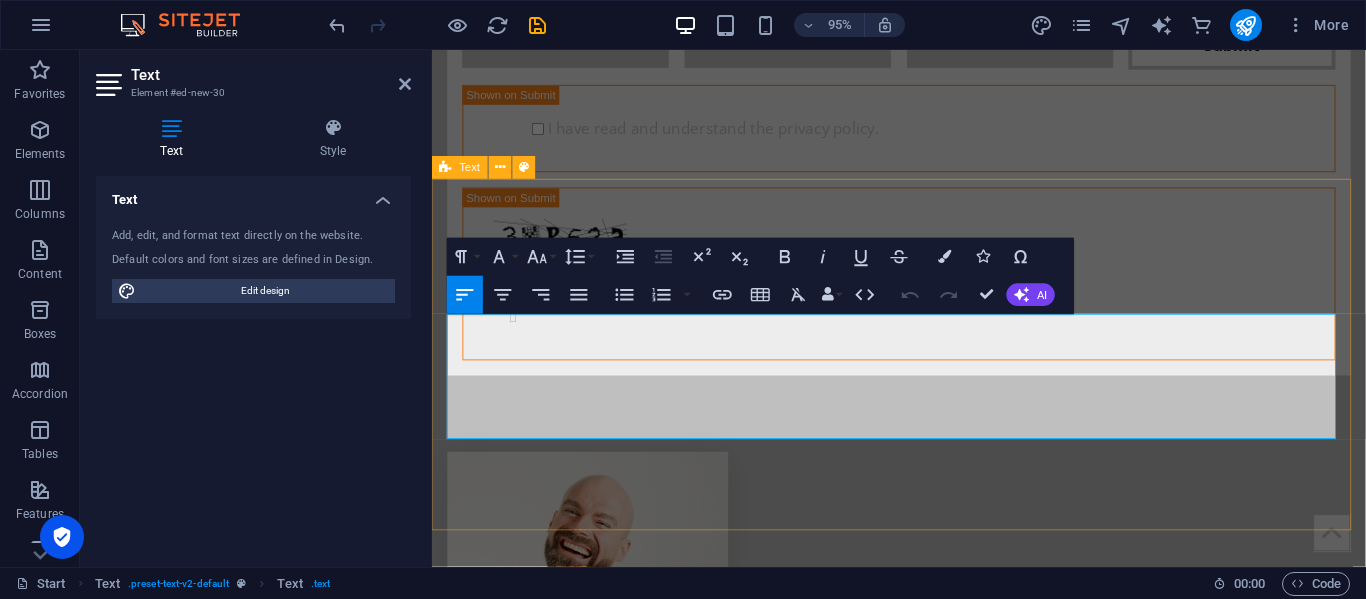 click on "Contact details Lorem ipsum dolor sitope amet, consectetur adipisicing elitip. [PERSON_NAME], dolore, cum [PERSON_NAME] asperiores consequatur suscipit quidem ducimus eveniet iure expedita consecteture odiogil voluptatum similique fugit voluptates atem accusamus quae quas dolorem tenetur facere tempora maiores adipisci reiciendis accusantium voluptatibus id voluptate tempore dolor harum nisi amet! Nobis, eaque. Aenean commodo ligula eget dolor. Lorem ipsum dolor sit amet, consectetuer adipiscing elit leget odiogil voluptatum similique fugit voluptates dolor. Libero assumenda, dolore, cum [PERSON_NAME] asperiores consequatur." at bounding box center (923, 5200) 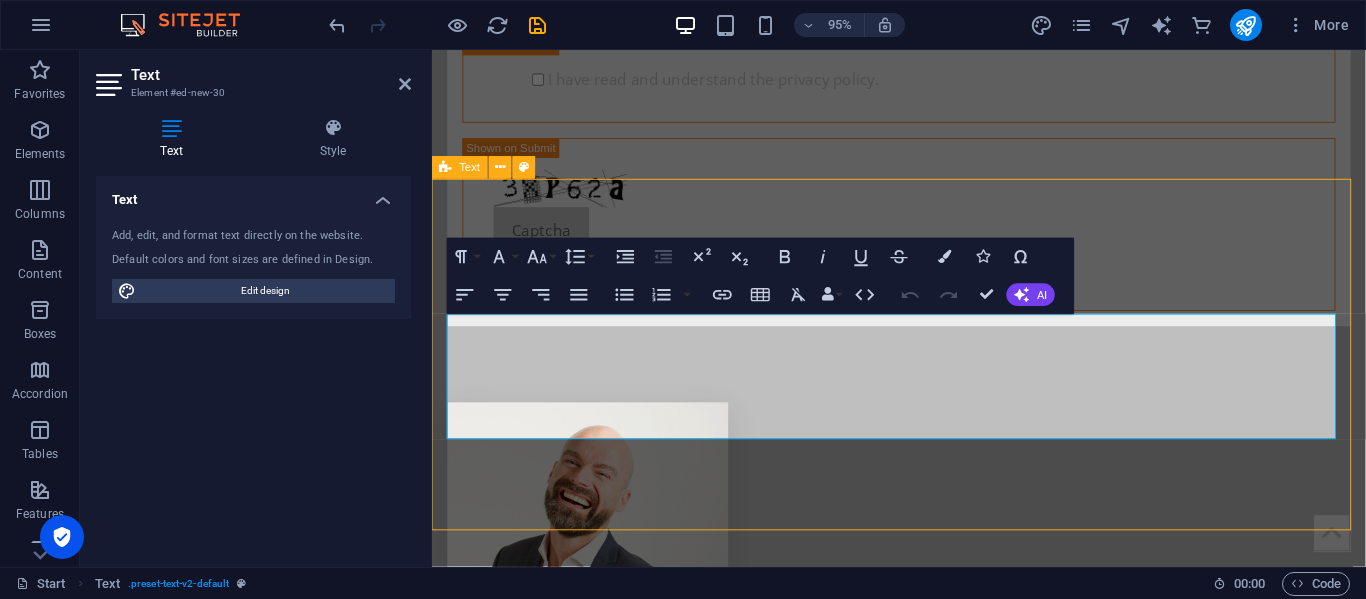scroll, scrollTop: 4321, scrollLeft: 0, axis: vertical 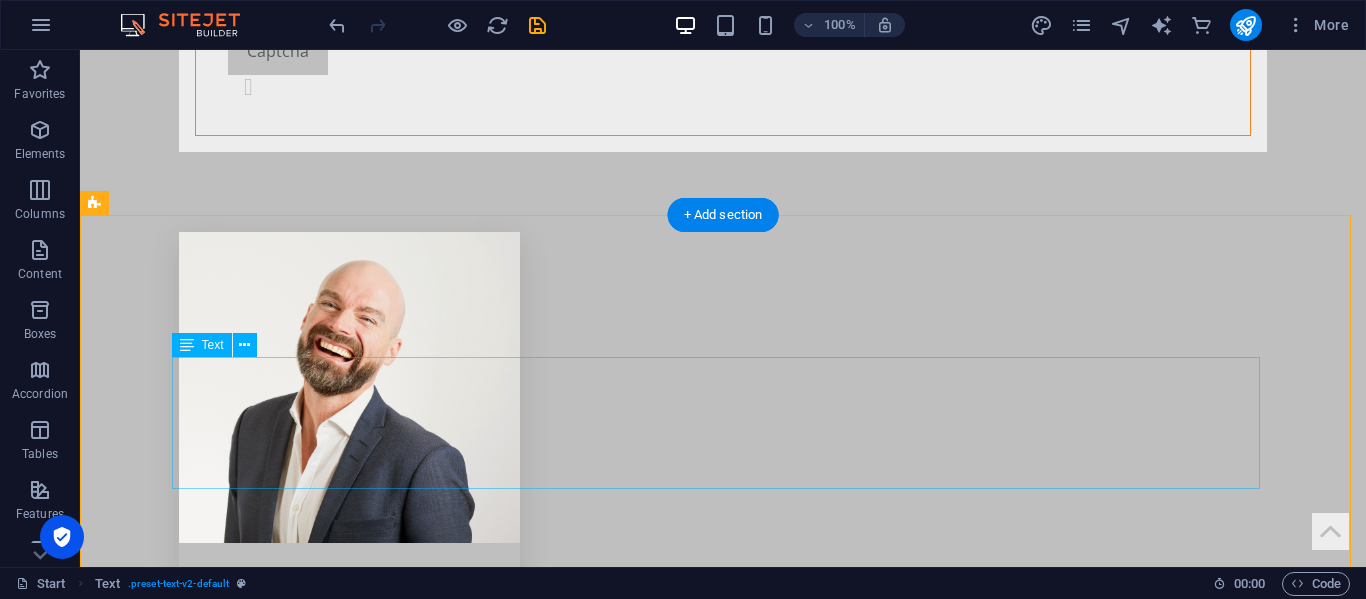 click on "Lorem ipsum dolor sitope amet, consectetur adipisicing elitip. Massumenda, dolore, cum vel modi asperiores consequatur suscipit quidem ducimus eveniet iure expedita consecteture odiogil voluptatum similique fugit voluptates atem accusamus quae quas dolorem tenetur facere tempora maiores adipisci reiciendis accusantium voluptatibus id voluptate tempore dolor harum nisi amet! Nobis, eaque. Aenean commodo ligula eget dolor. Lorem ipsum dolor sit amet, consectetuer adipiscing elit leget odiogil voluptatum similique fugit voluptates dolor. Libero assumenda, dolore, cum vel modi asperiores consequatur." at bounding box center (723, 5320) 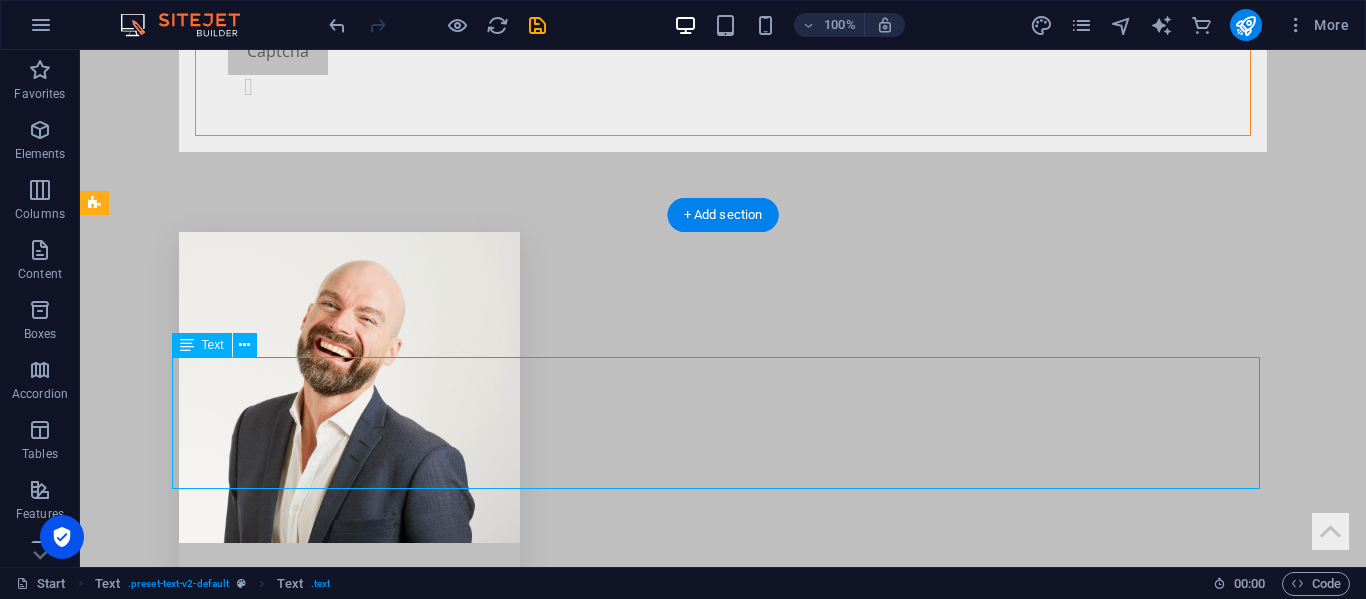 click on "Lorem ipsum dolor sitope amet, consectetur adipisicing elitip. Massumenda, dolore, cum vel modi asperiores consequatur suscipit quidem ducimus eveniet iure expedita consecteture odiogil voluptatum similique fugit voluptates atem accusamus quae quas dolorem tenetur facere tempora maiores adipisci reiciendis accusantium voluptatibus id voluptate tempore dolor harum nisi amet! Nobis, eaque. Aenean commodo ligula eget dolor. Lorem ipsum dolor sit amet, consectetuer adipiscing elit leget odiogil voluptatum similique fugit voluptates dolor. Libero assumenda, dolore, cum vel modi asperiores consequatur." at bounding box center (723, 5320) 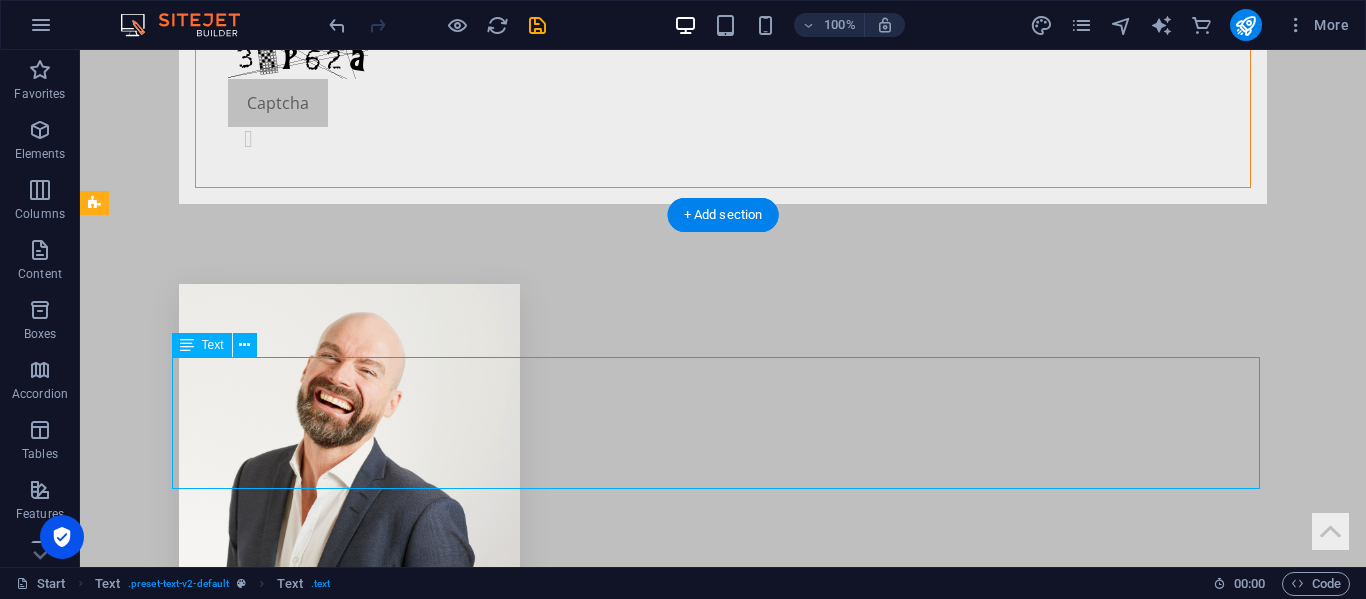 scroll, scrollTop: 4206, scrollLeft: 0, axis: vertical 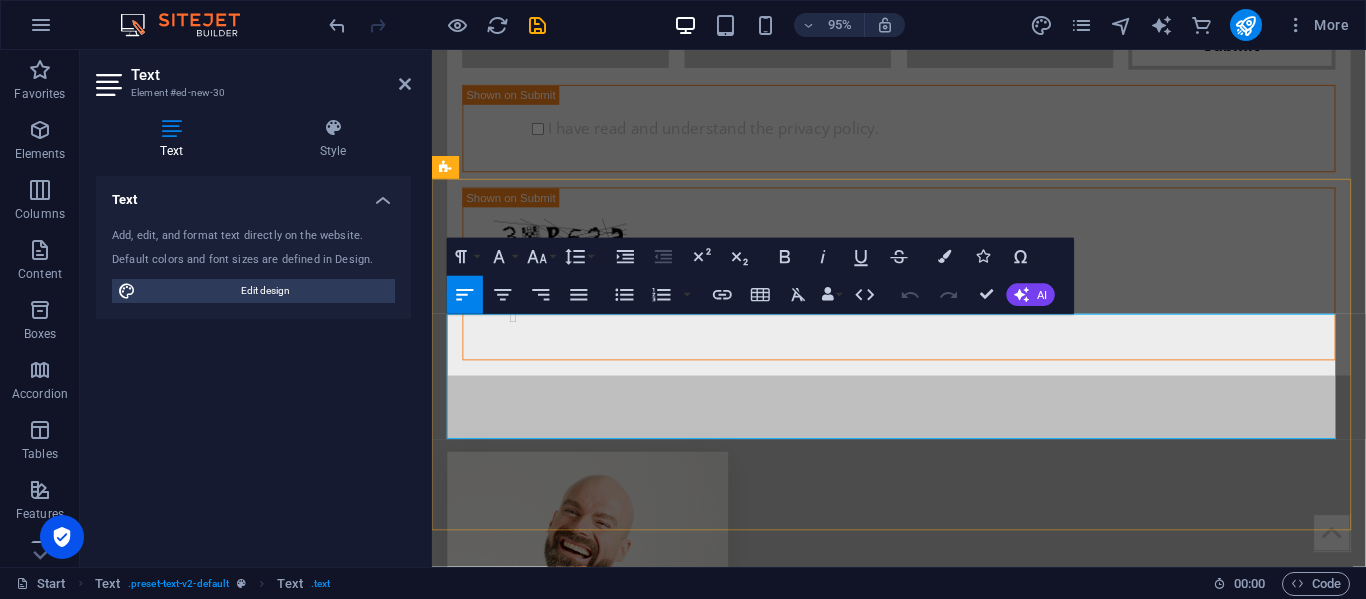 type 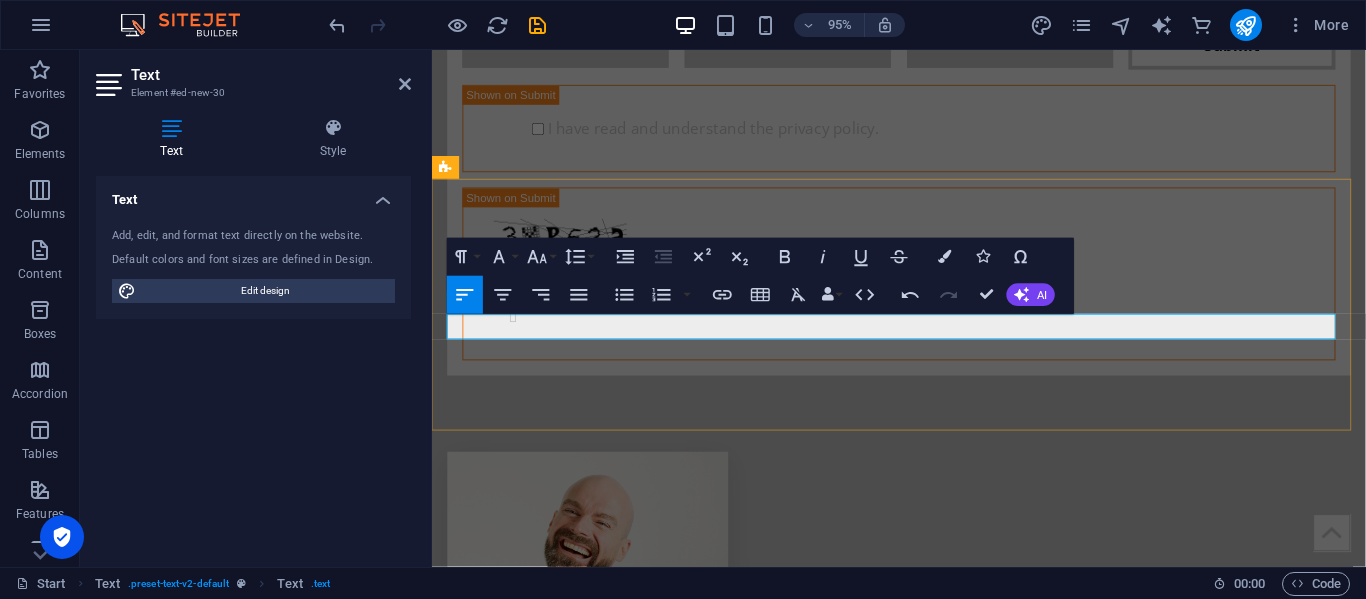 click on "infor @" at bounding box center [923, 5171] 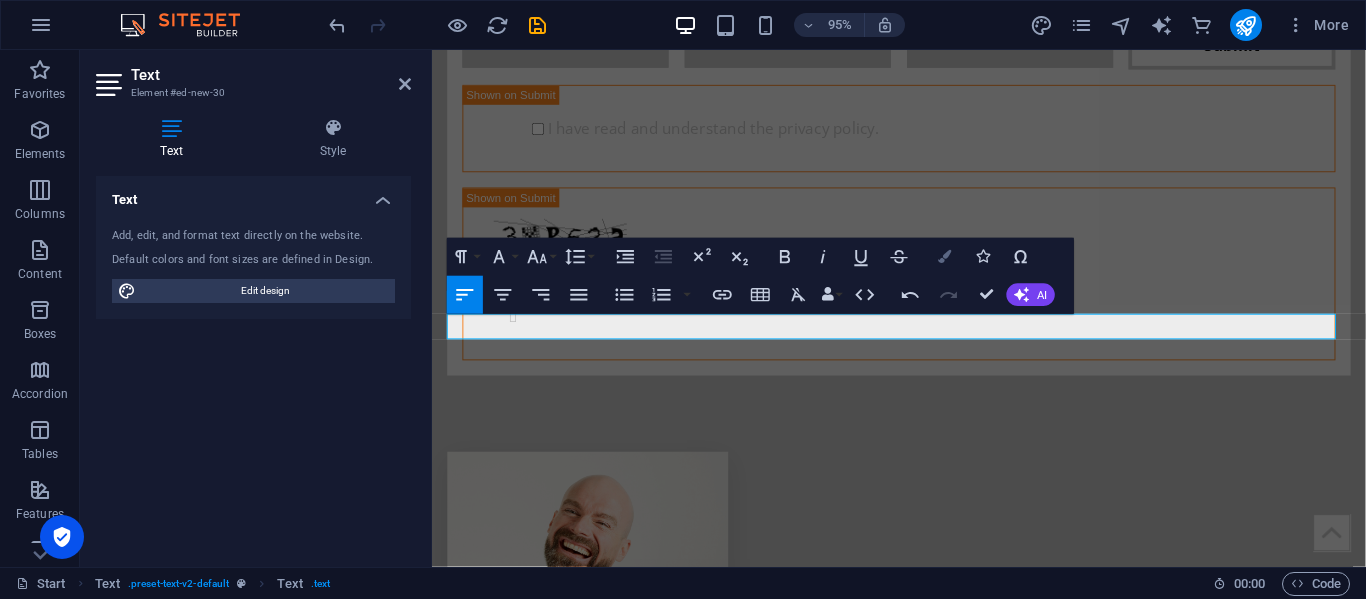 click at bounding box center [944, 257] 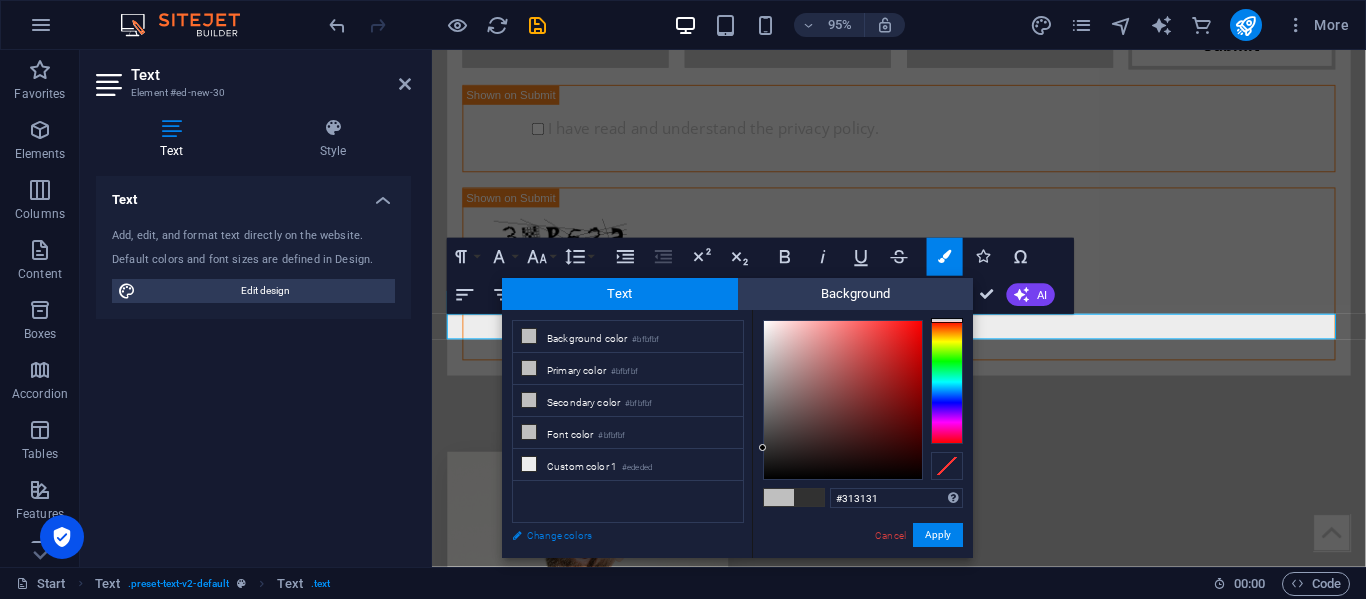 type on "#000000" 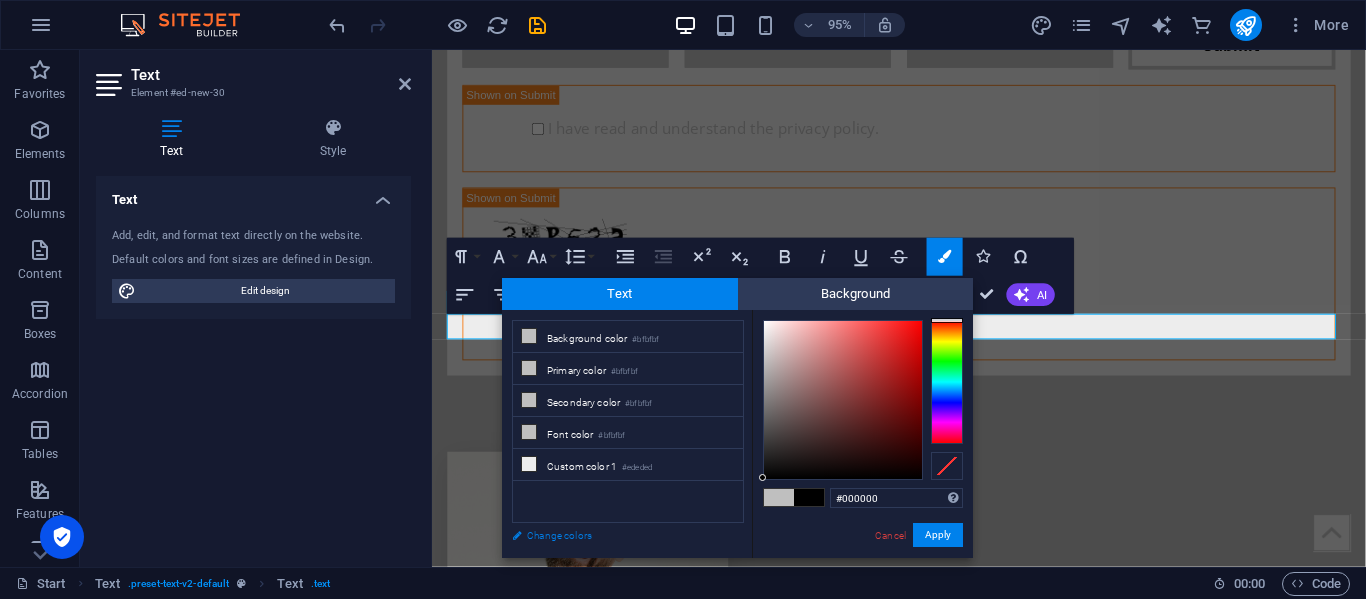 drag, startPoint x: 774, startPoint y: 392, endPoint x: 700, endPoint y: 545, distance: 169.95587 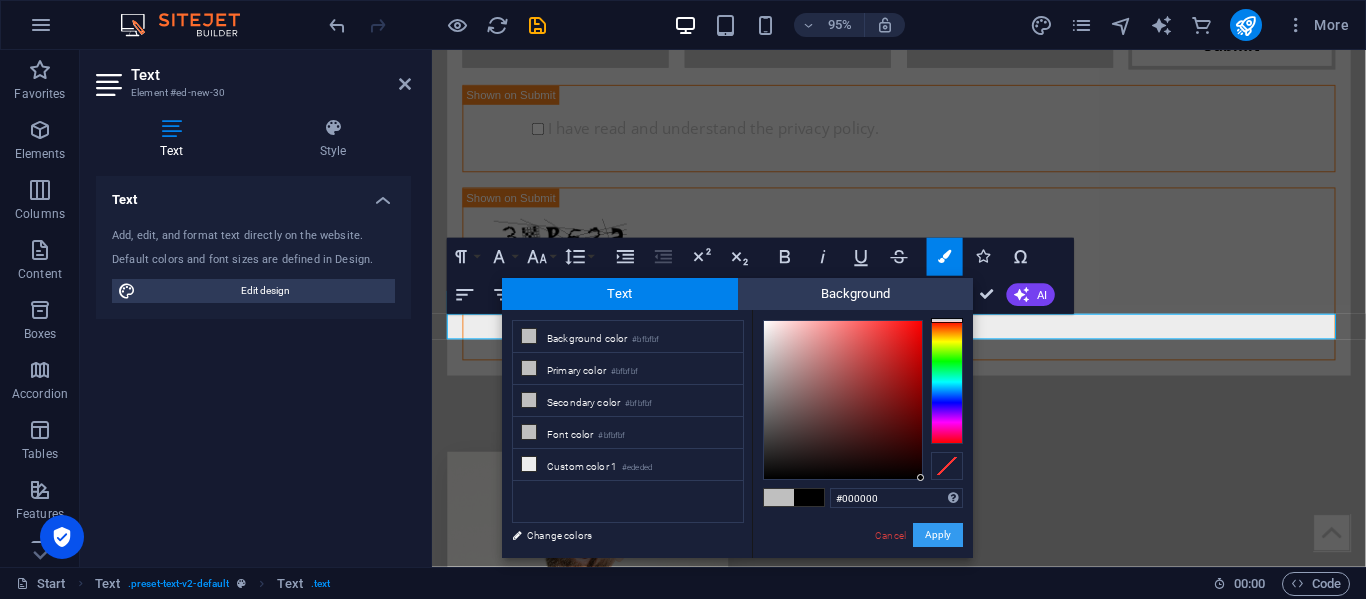 click on "Apply" at bounding box center (938, 535) 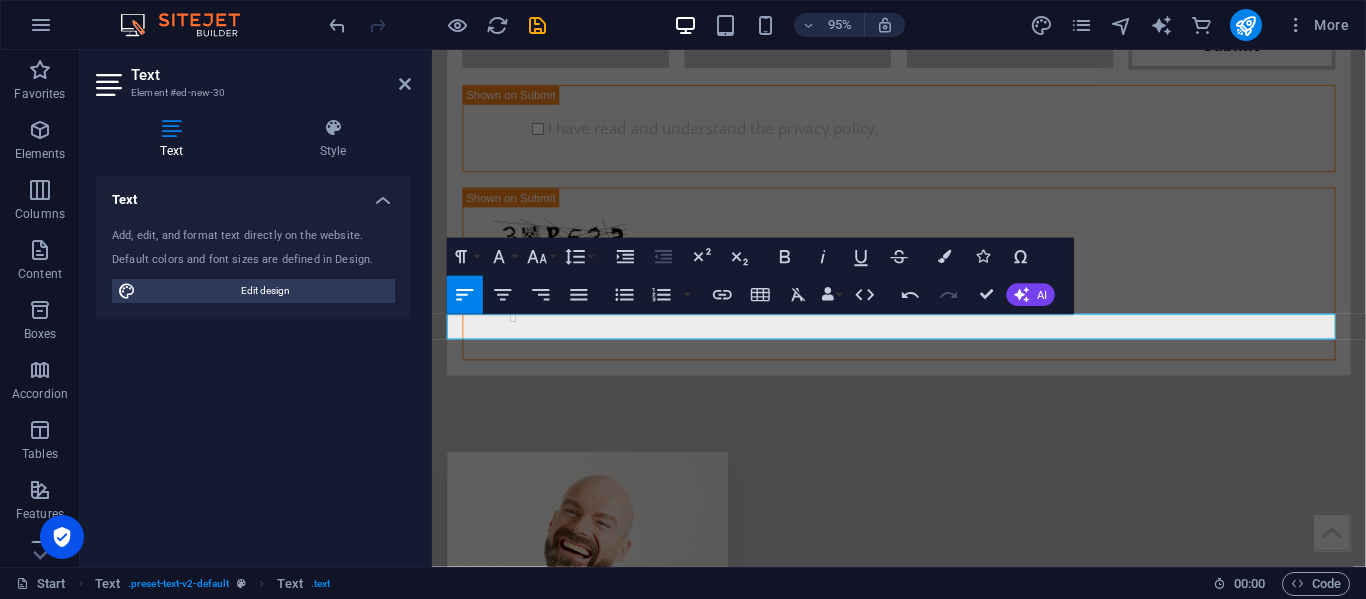click on "H1   Banner   Banner   Container   Container   Banner   2 columns   Container   2 columns   Banner   Container   Container   Image   Container   Container   Boxes   Container   HTML   2 columns   Container   Progress bar   Container   Container   HTML   Container   Gallery   Gallery   Gallery   Container   Container   H2   Preset   Container   Text   Button   Spacer   Email   Horizontal Form   Form   Checkbox   Cards   2 columns   Container   H2   Spacer   Logos   Container   Footer Skadi   Container   Logo   Spacer   Social Media Icons   Icon   Icon   Text   Container   H3   Container   2 columns   Counter   2 columns   Container   Container   Text   HTML   Spacer   Input   Placeholder   Preset   Container   Text   Container   H3   Button   Container   H2   Container   Text   Text   H2   Spacer   Image   Image Paragraph Format Normal Heading 1 Heading 2 Heading 3 Heading 4 Heading 5 Heading 6 Code Font Family Arial [US_STATE] Impact Tahoma Times New Roman Verdana Open Sans Poppins Font Size" at bounding box center (899, 308) 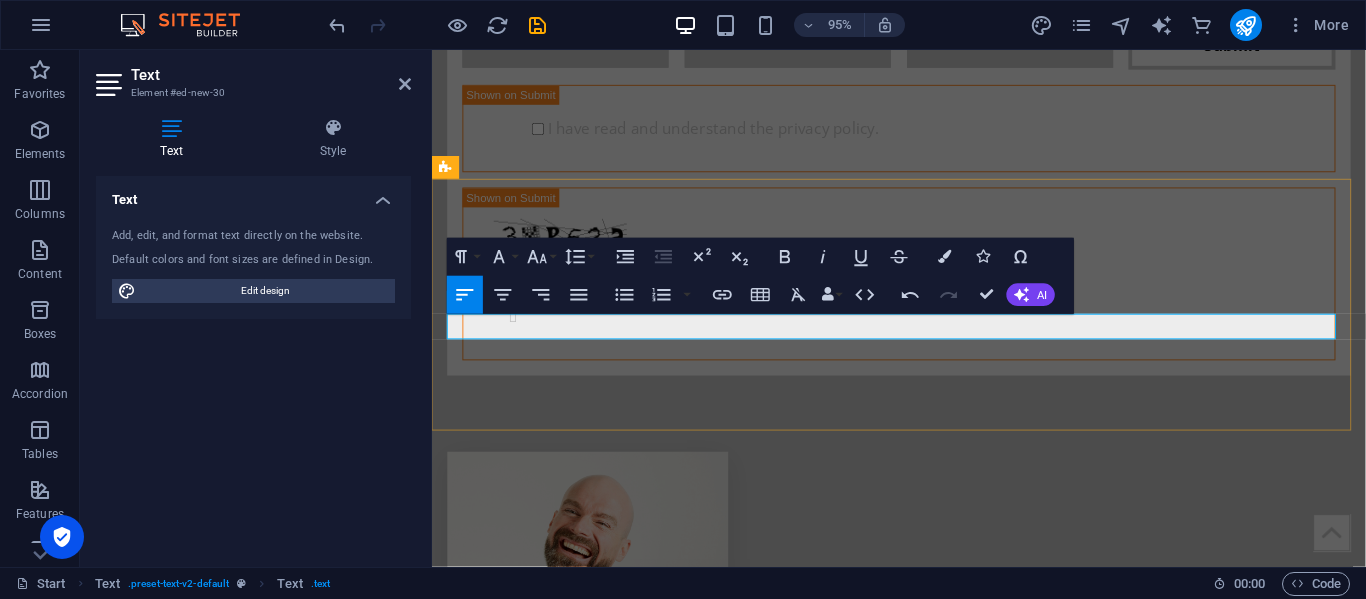 click on "infor @[DOMAIN_NAME]" at bounding box center [538, 5171] 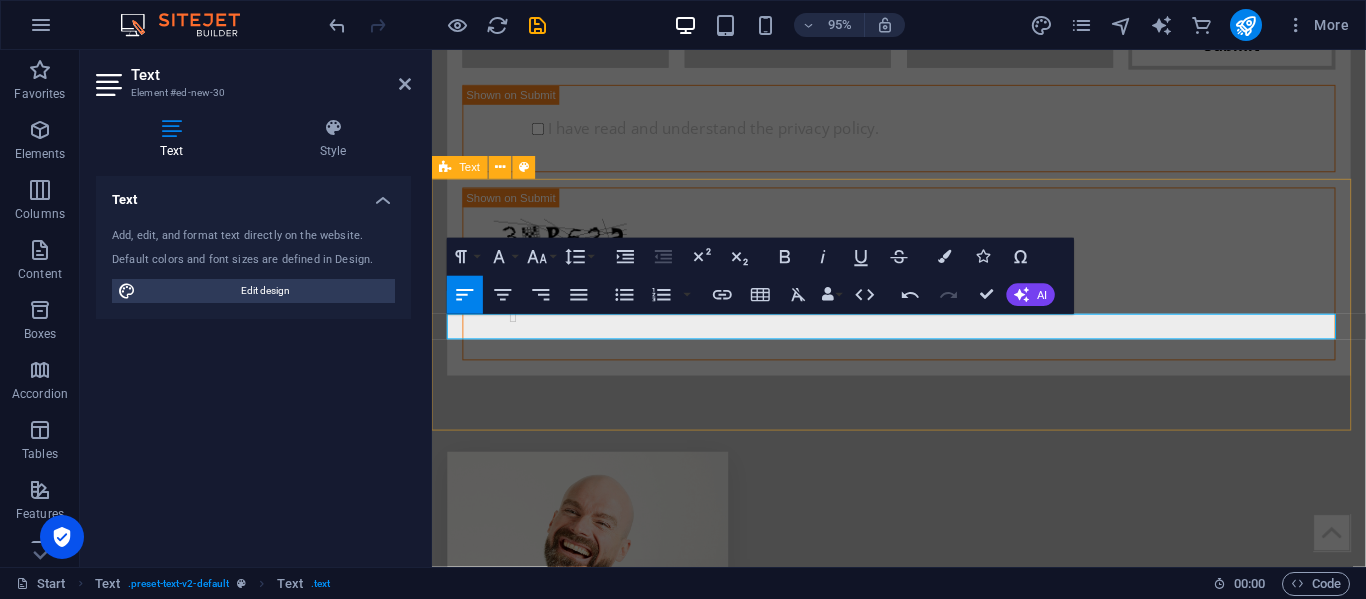 click on "Contact details [EMAIL_ADDRESS][DOMAIN_NAME]" at bounding box center [923, 5147] 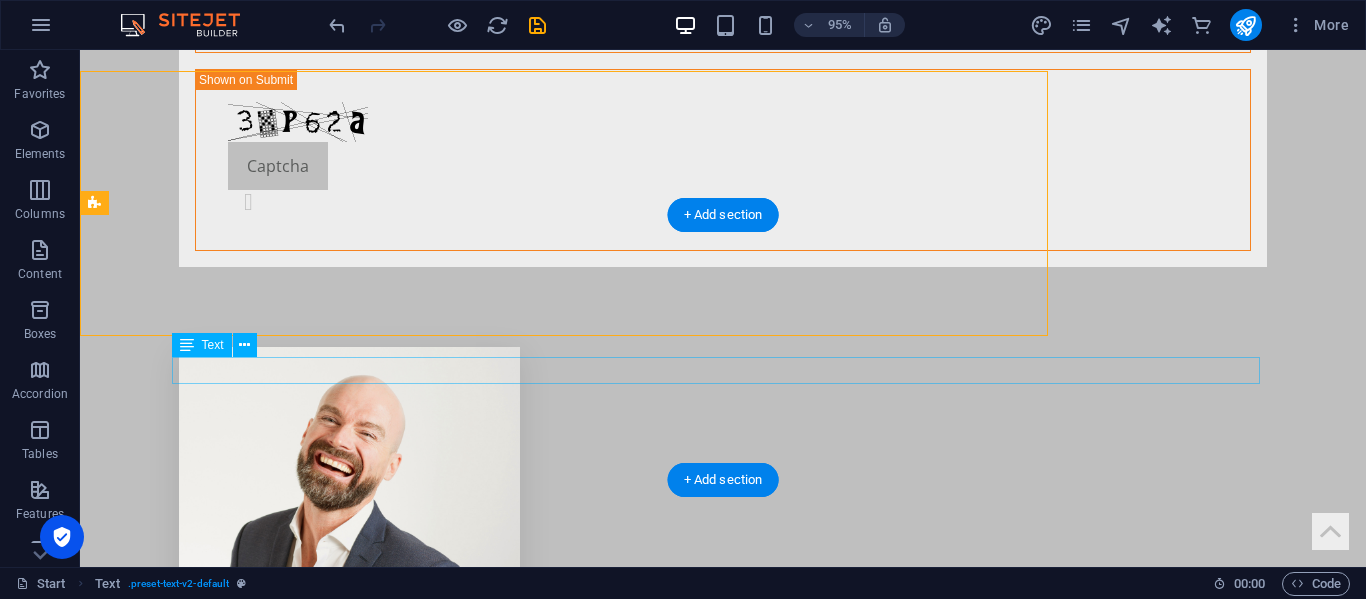 scroll, scrollTop: 4321, scrollLeft: 0, axis: vertical 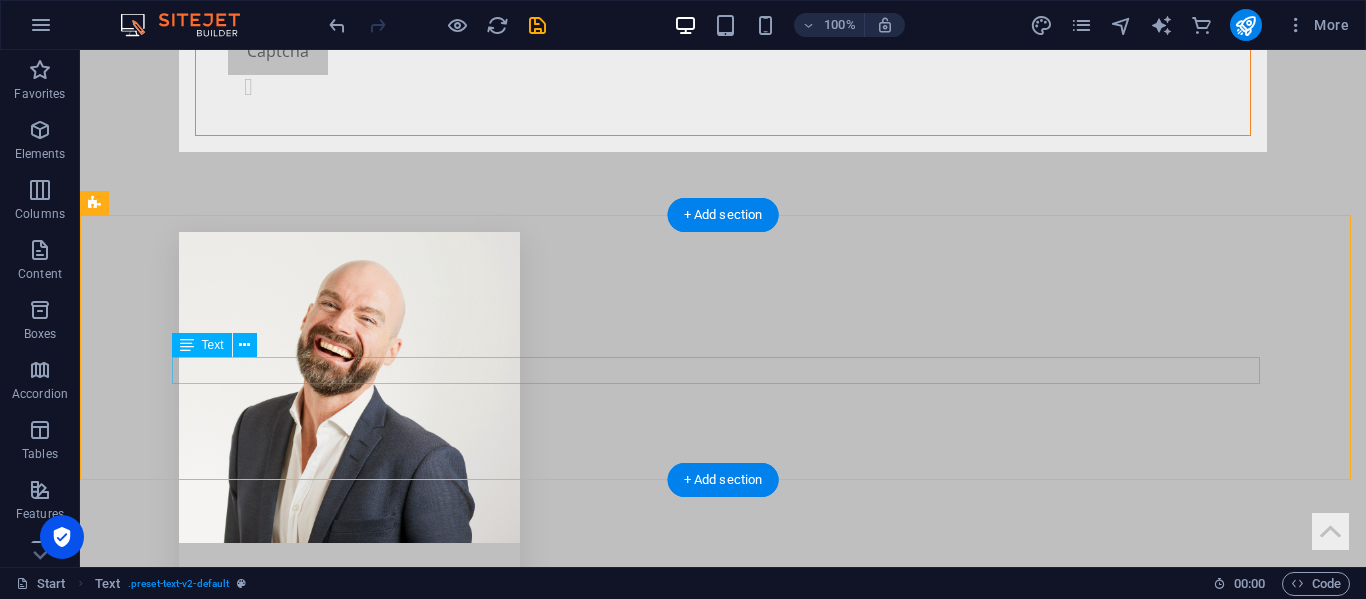 click on "[EMAIL_ADDRESS][DOMAIN_NAME]" at bounding box center (723, 5267) 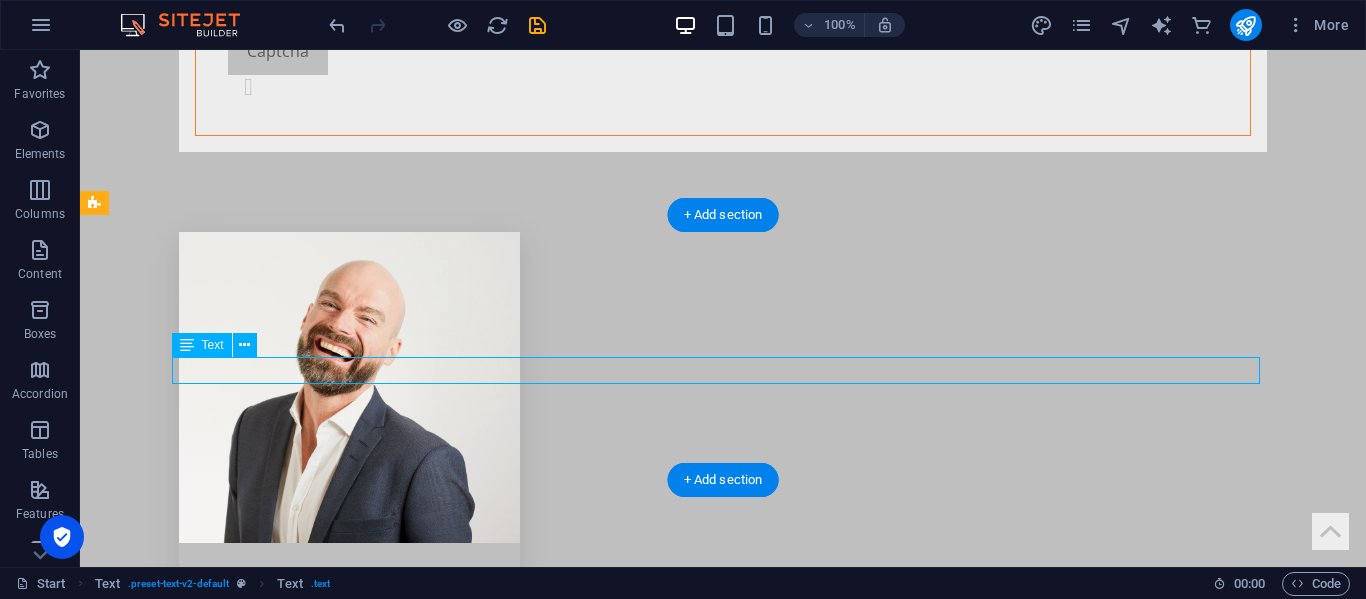 click on "[EMAIL_ADDRESS][DOMAIN_NAME]" at bounding box center (723, 5267) 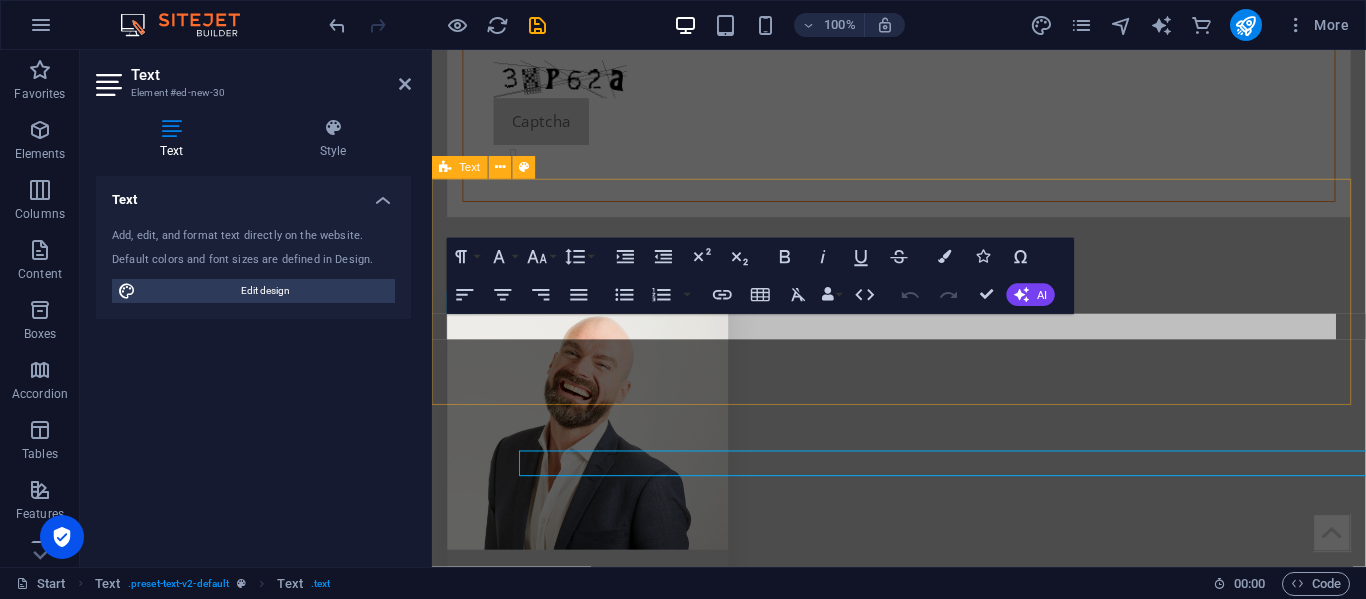 scroll, scrollTop: 4206, scrollLeft: 0, axis: vertical 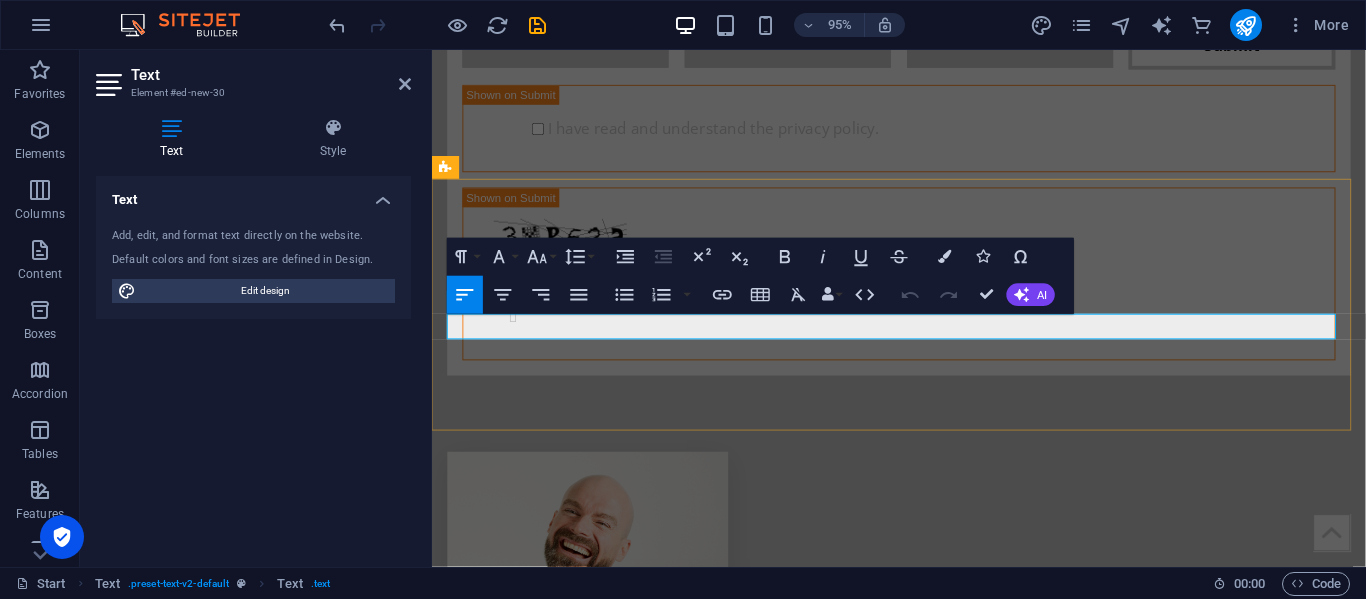 click on "[EMAIL_ADDRESS][DOMAIN_NAME]" at bounding box center [923, 5171] 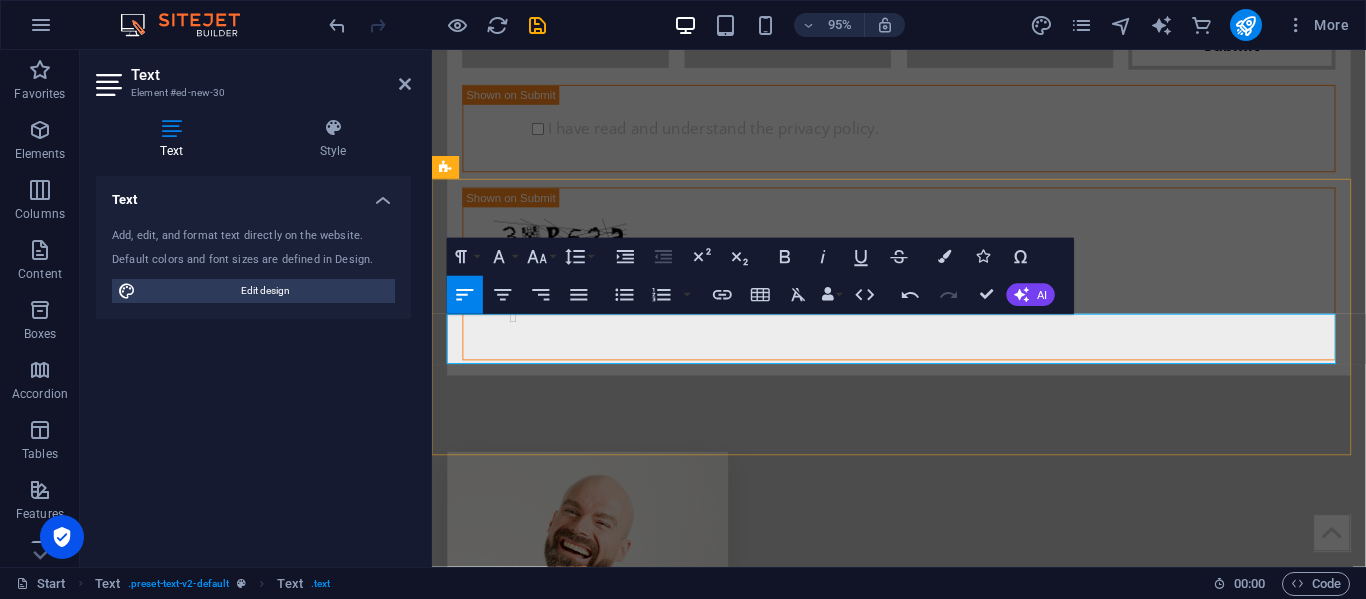 type 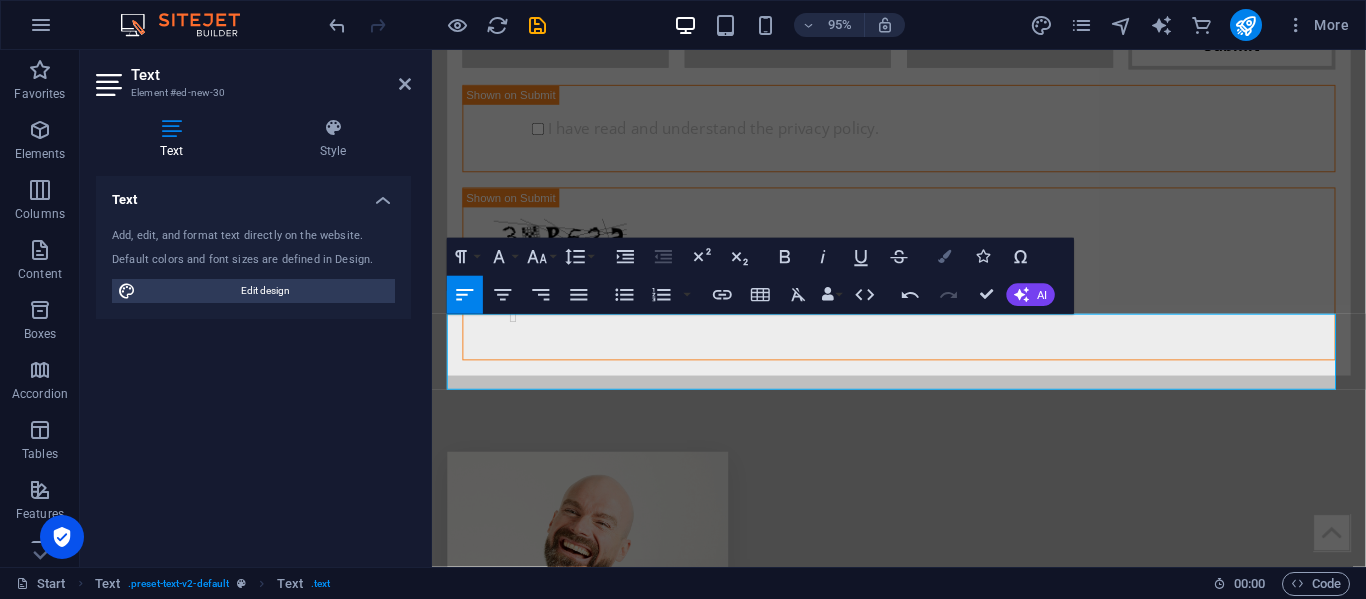 click at bounding box center (944, 257) 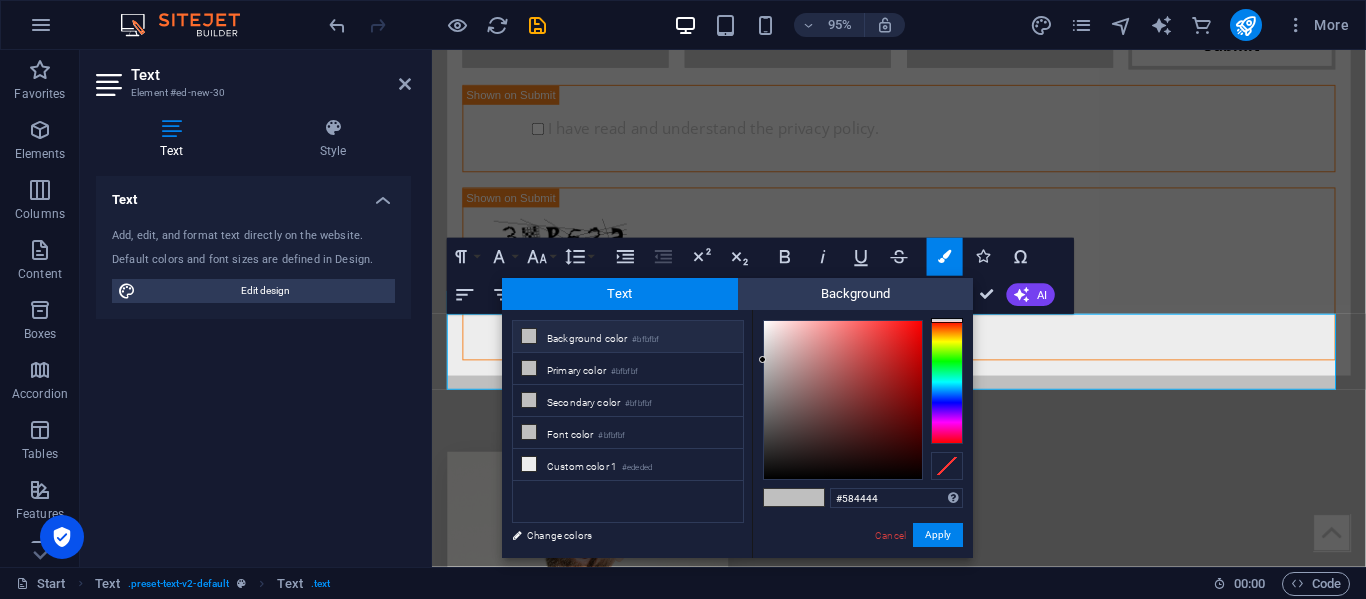 click at bounding box center [843, 400] 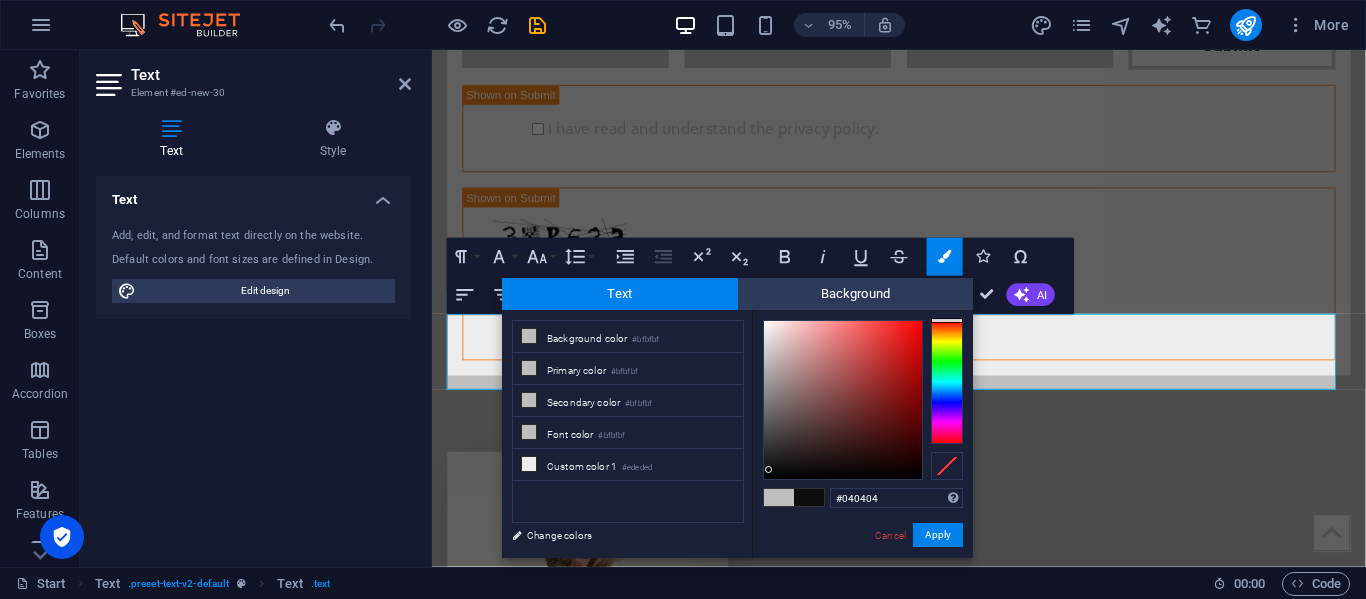 type on "#000000" 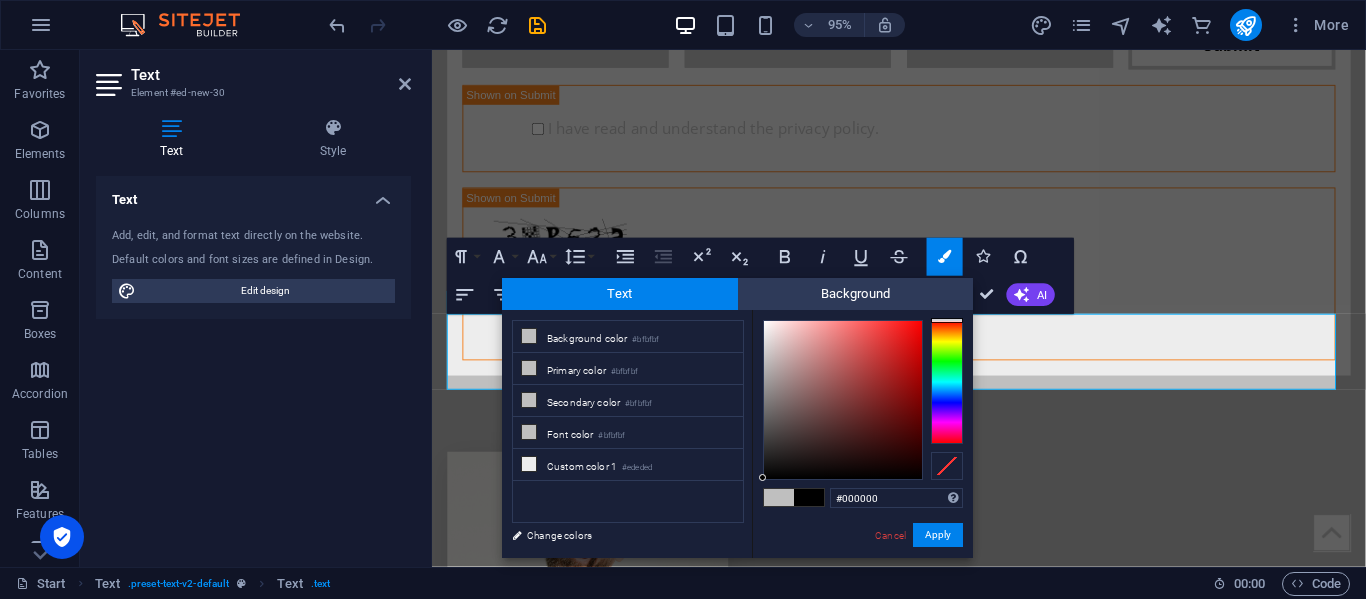 drag, startPoint x: 769, startPoint y: 470, endPoint x: 759, endPoint y: 486, distance: 18.867962 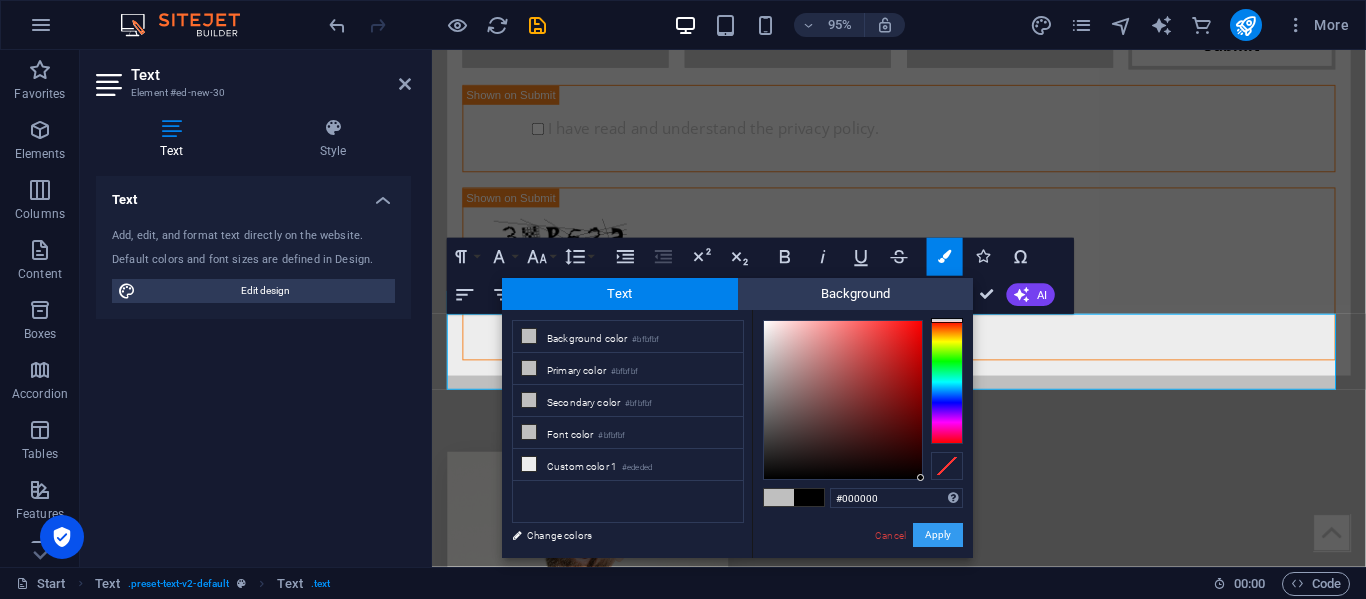 click on "Apply" at bounding box center (938, 535) 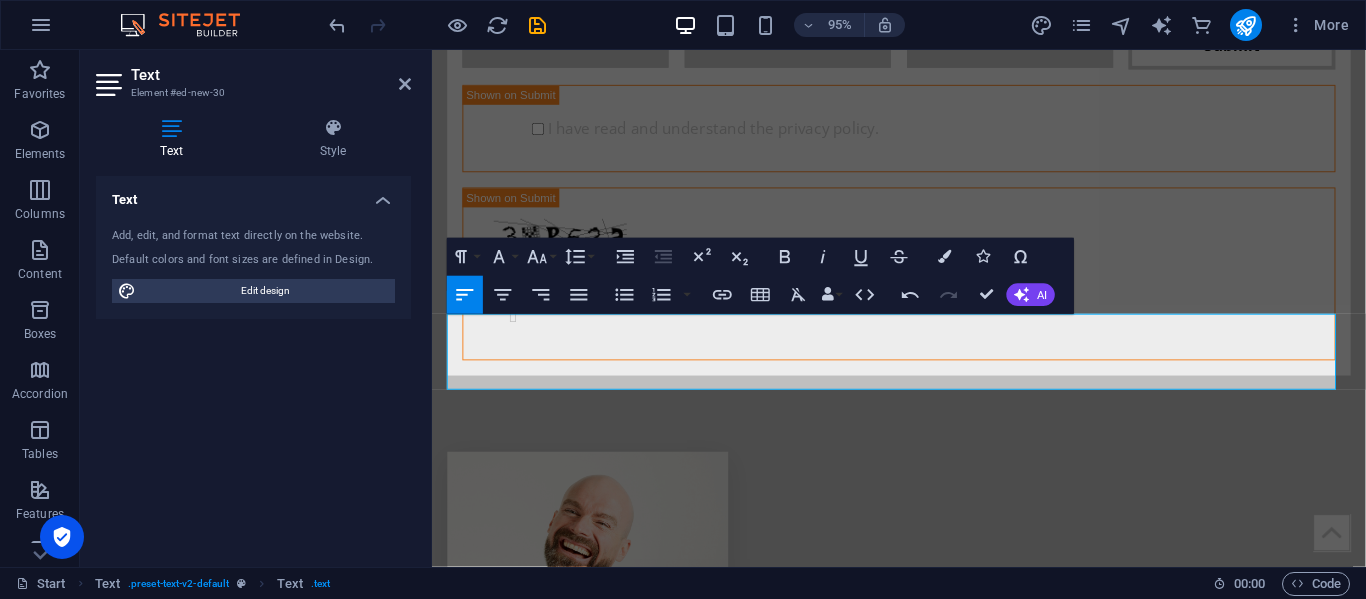 click on "H1   Banner   Banner   Container   Container   Banner   2 columns   Container   2 columns   Banner   Container   Container   Image   Container   Container   Boxes   Container   HTML   2 columns   Container   Progress bar   Container   Container   HTML   Container   Gallery   Gallery   Gallery   Container   Container   H2   Preset   Container   Text   Button   Spacer   Email   Horizontal Form   Form   Checkbox   Cards   2 columns   Container   H2   Spacer   Logos   Container   Footer Skadi   Container   Logo   Spacer   Social Media Icons   Icon   Icon   Text   Container   H3   Container   2 columns   Counter   2 columns   Container   Container   Text   HTML   Spacer   Input   Placeholder   Preset   Container   Text   Container   H3   Button   Container   H2   Container   Text   Text   H2   Spacer   Image   Image Paragraph Format Normal Heading 1 Heading 2 Heading 3 Heading 4 Heading 5 Heading 6 Code Font Family Arial [US_STATE] Impact Tahoma Times New Roman Verdana Open Sans Poppins Font Size" at bounding box center [899, 308] 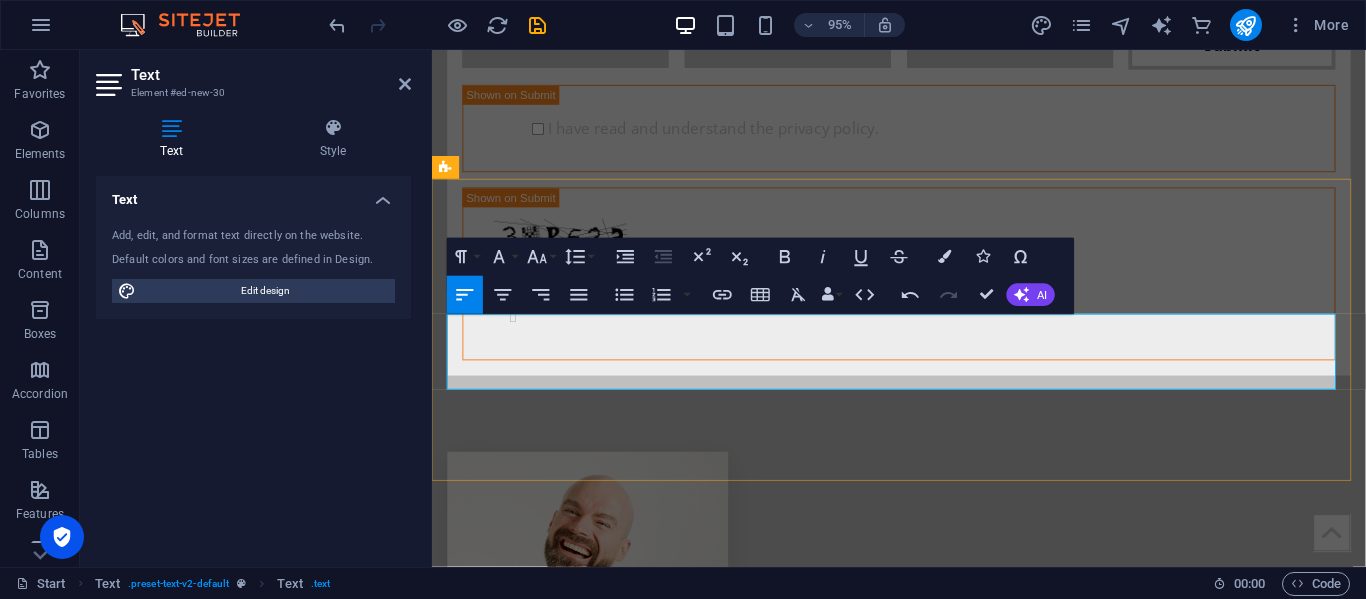 click on "511," at bounding box center [923, 5223] 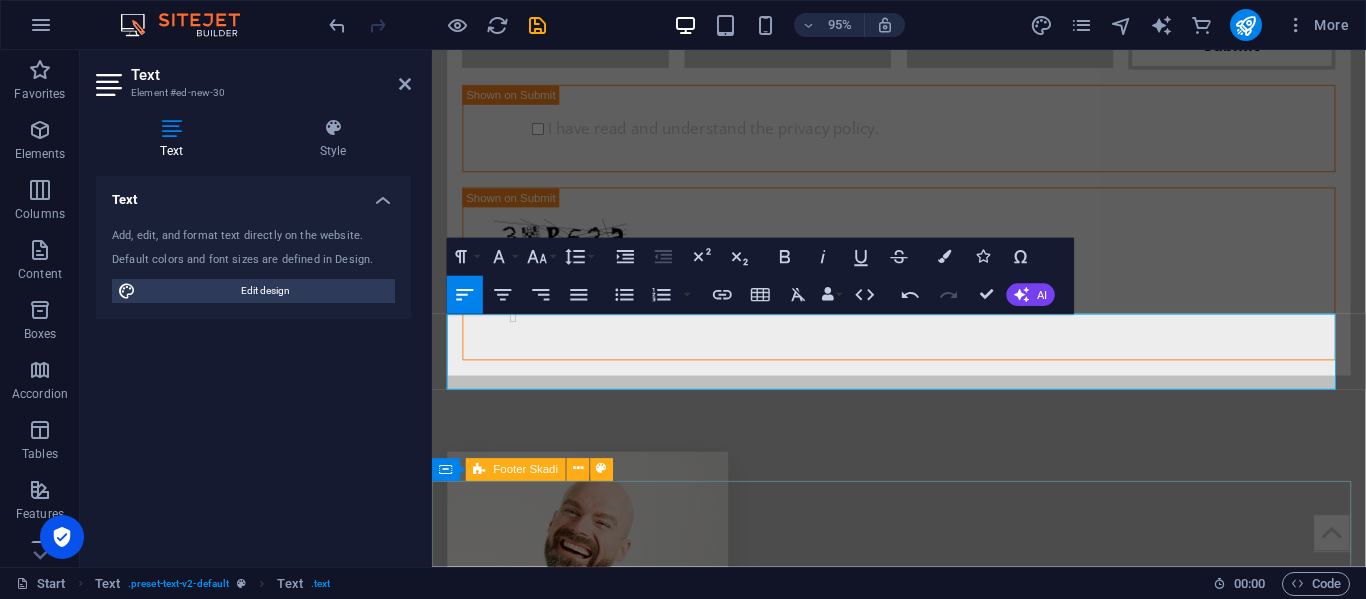 click at bounding box center (923, 5644) 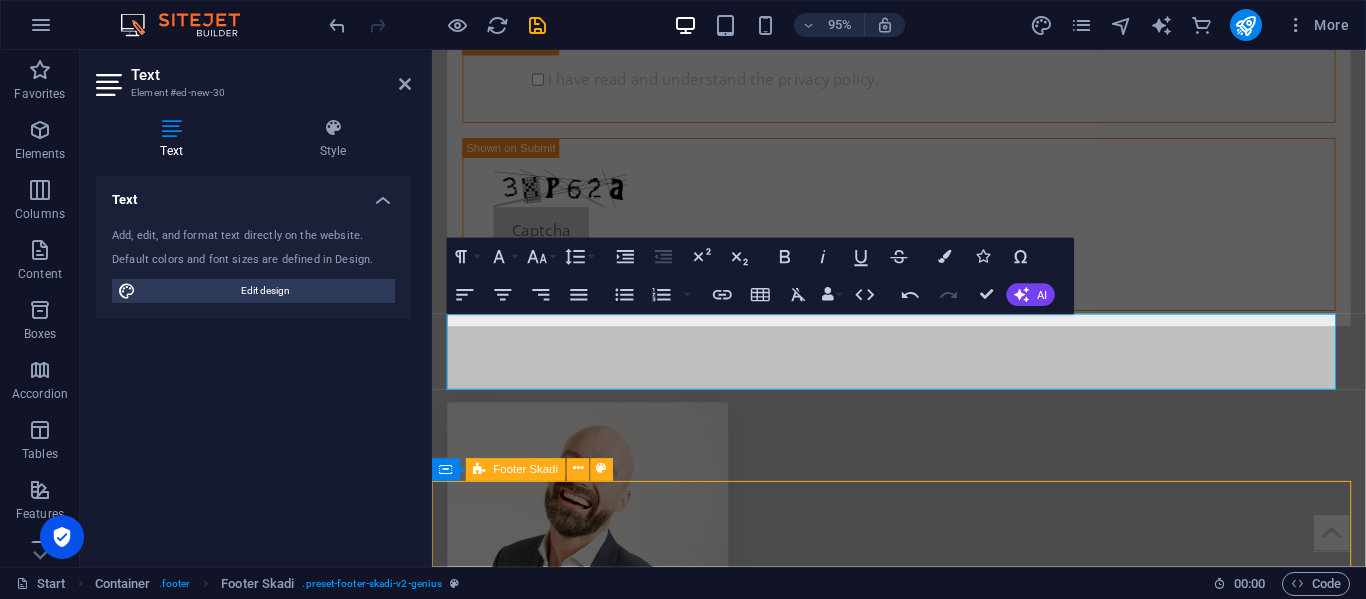 scroll, scrollTop: 4321, scrollLeft: 0, axis: vertical 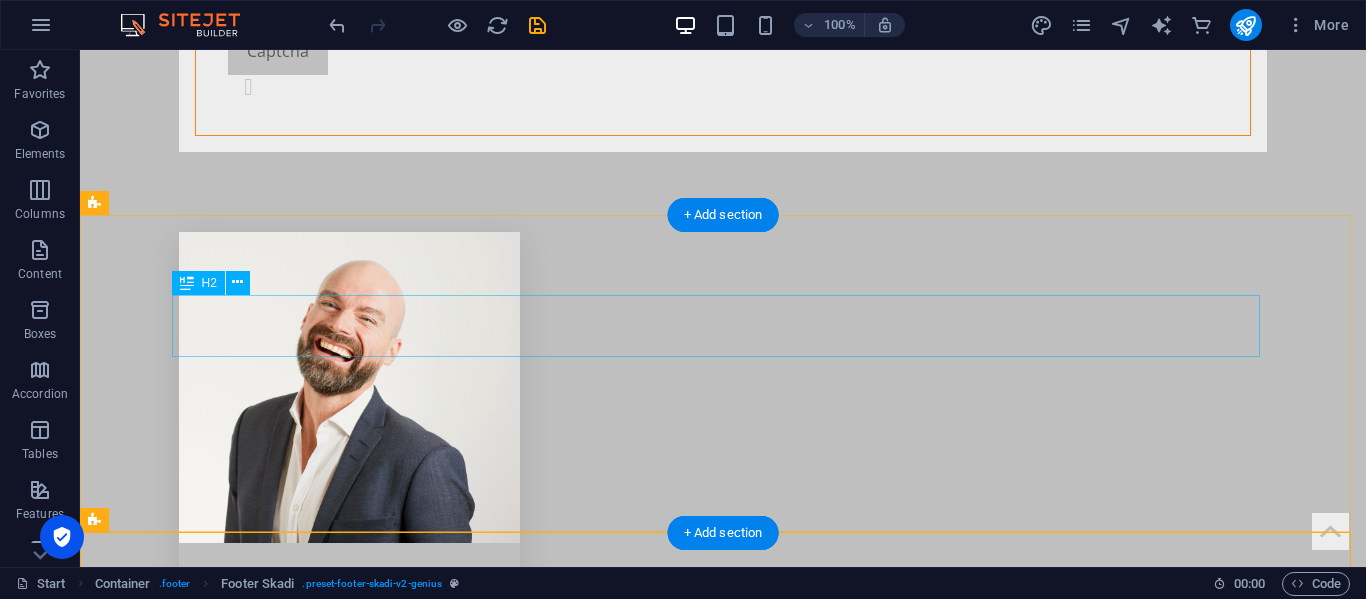 click on "Contact details" at bounding box center [723, 5223] 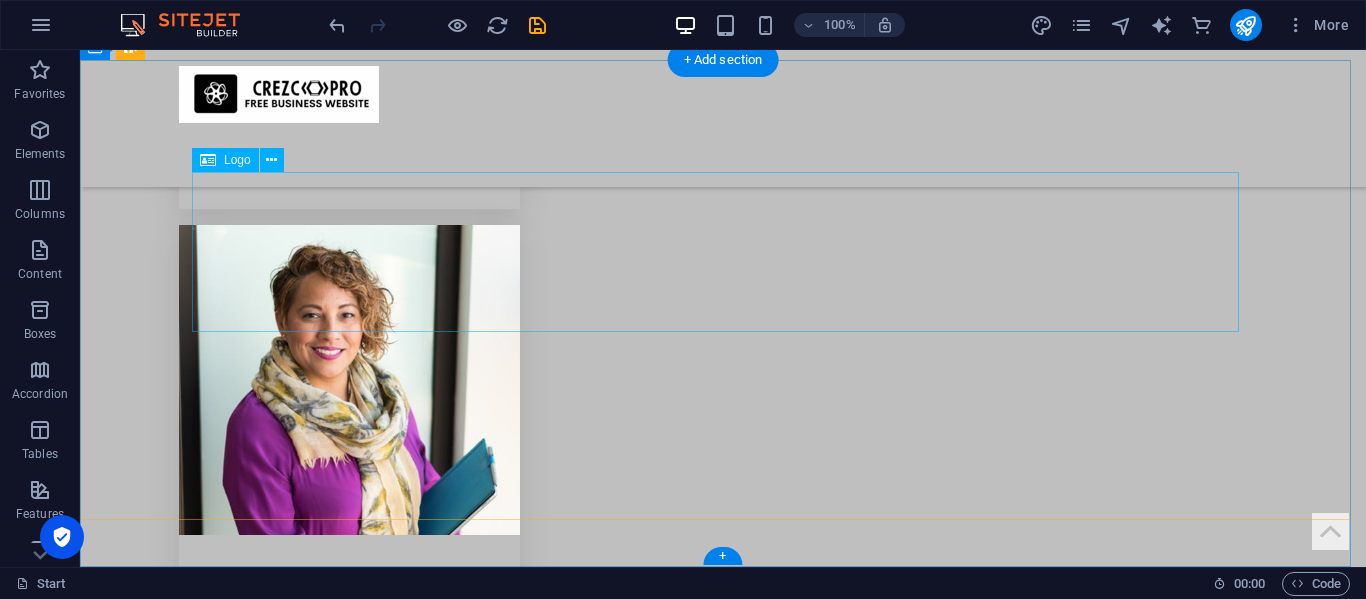 scroll, scrollTop: 4585, scrollLeft: 0, axis: vertical 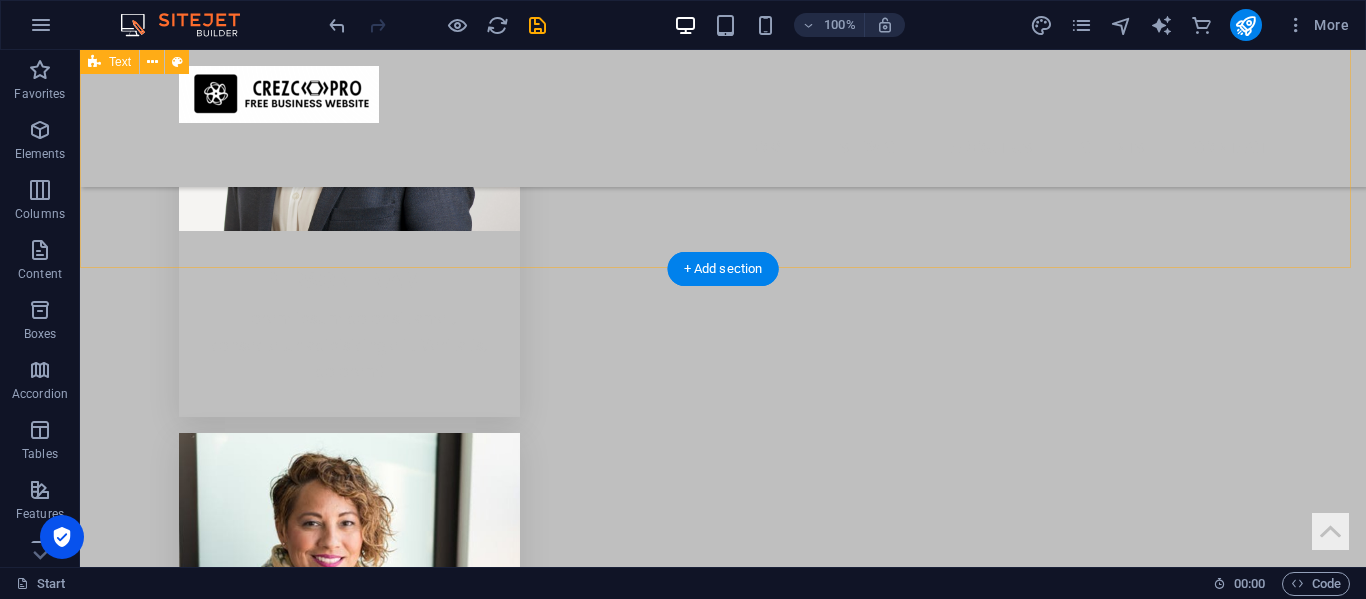 click on "Contact details [EMAIL_ADDRESS][DOMAIN_NAME] +91 972325767 511-B6, [GEOGRAPHIC_DATA] urban residency, [GEOGRAPHIC_DATA]." at bounding box center (723, 4959) 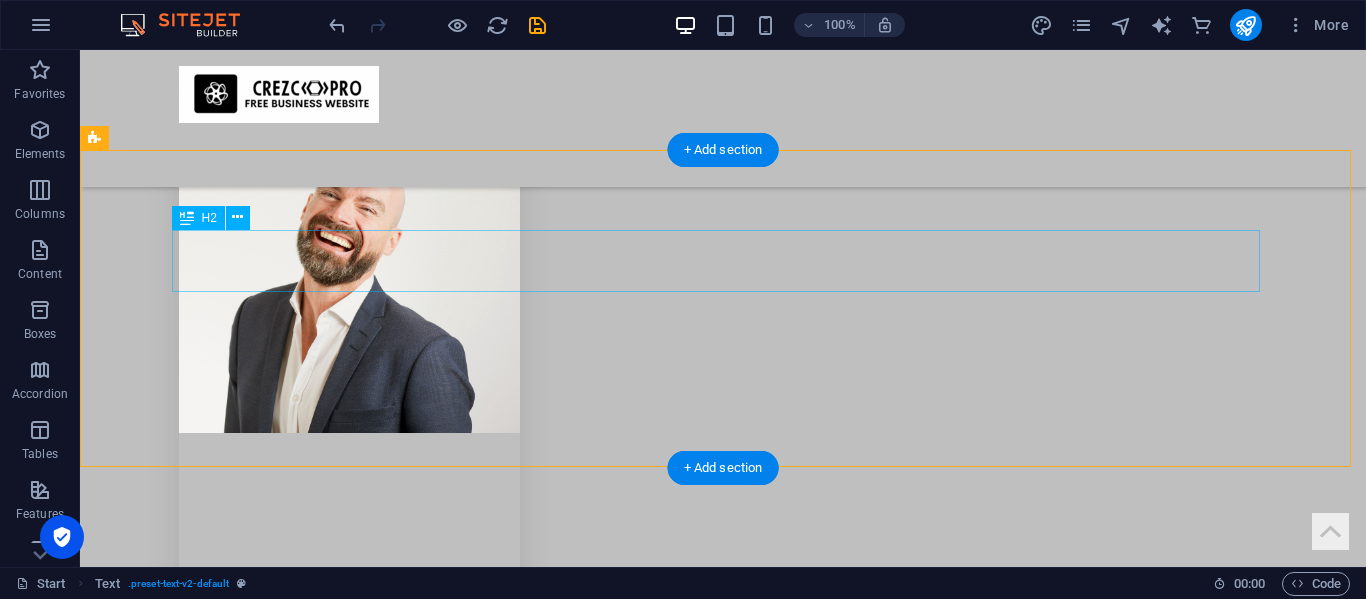 scroll, scrollTop: 4381, scrollLeft: 0, axis: vertical 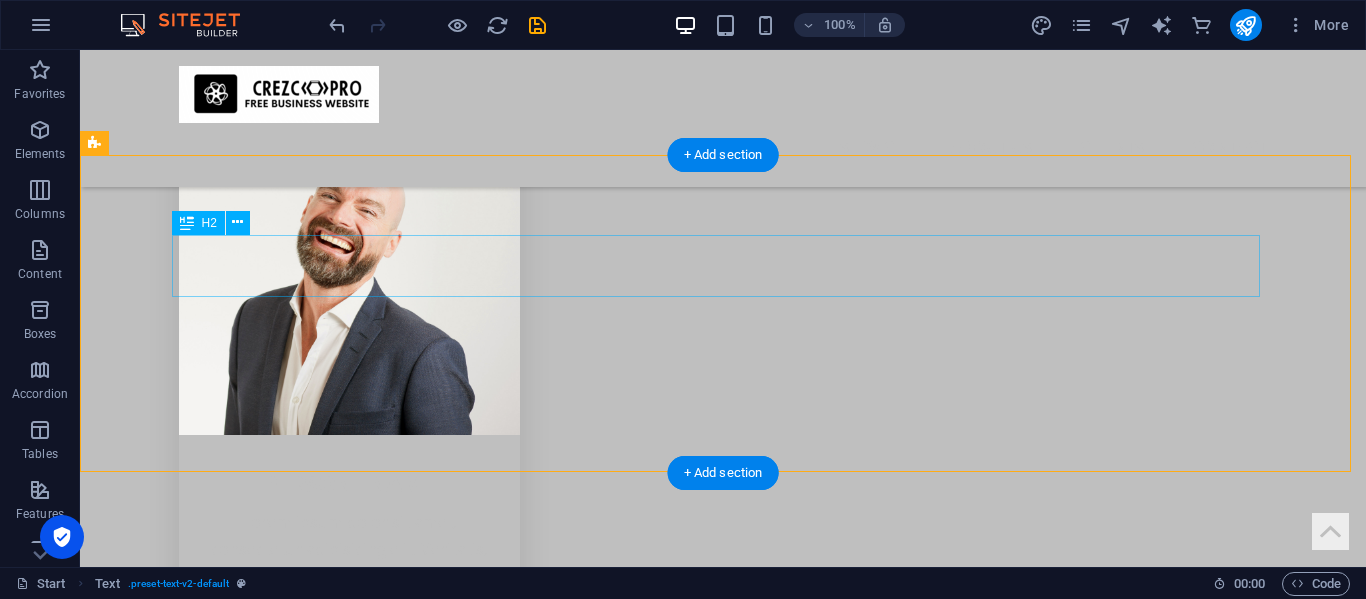 click on "Contact details" at bounding box center [723, 5115] 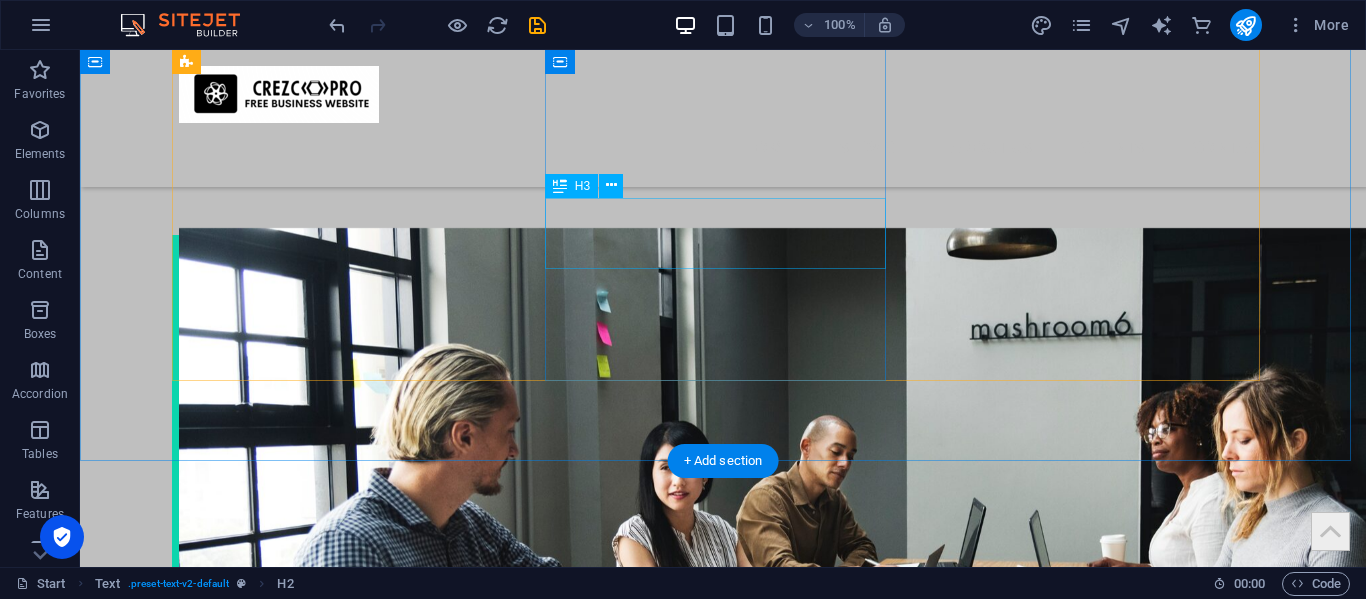 scroll, scrollTop: 2824, scrollLeft: 0, axis: vertical 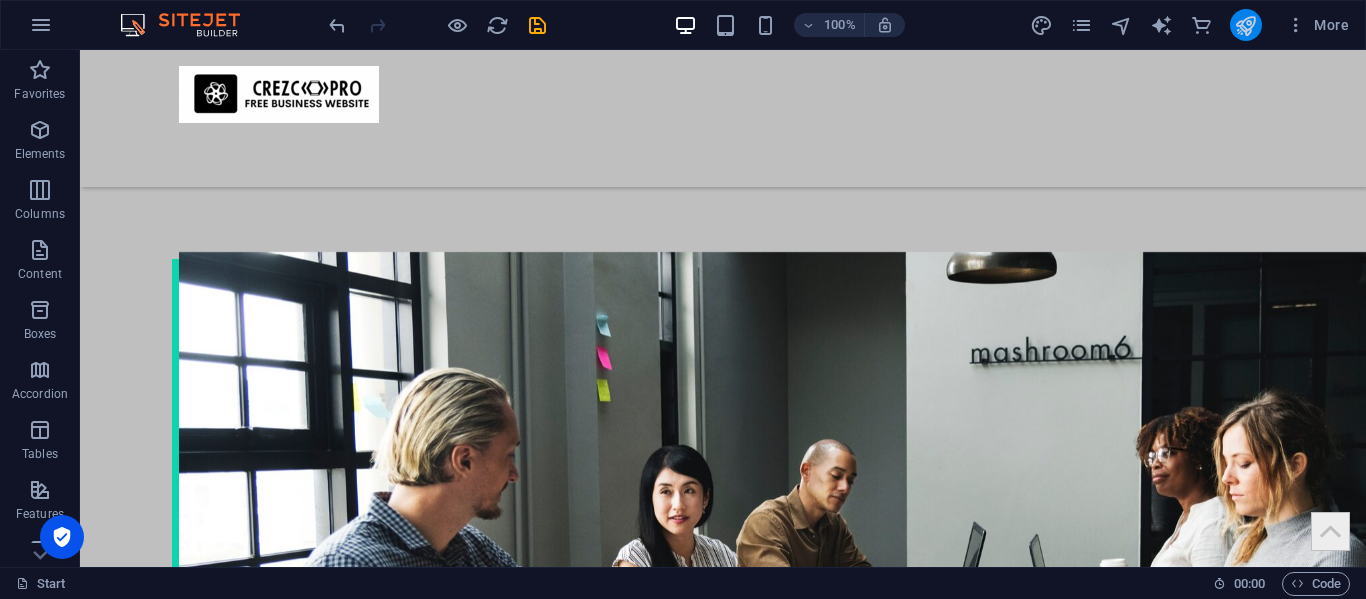 click at bounding box center (1246, 25) 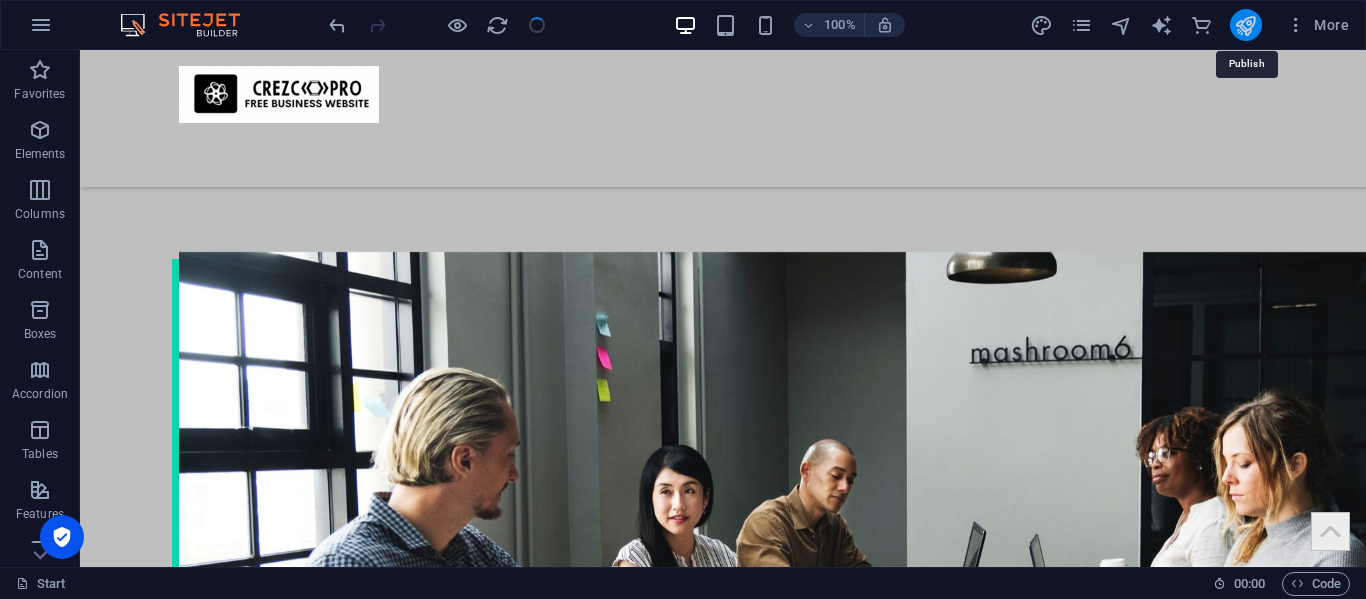 click at bounding box center [1245, 25] 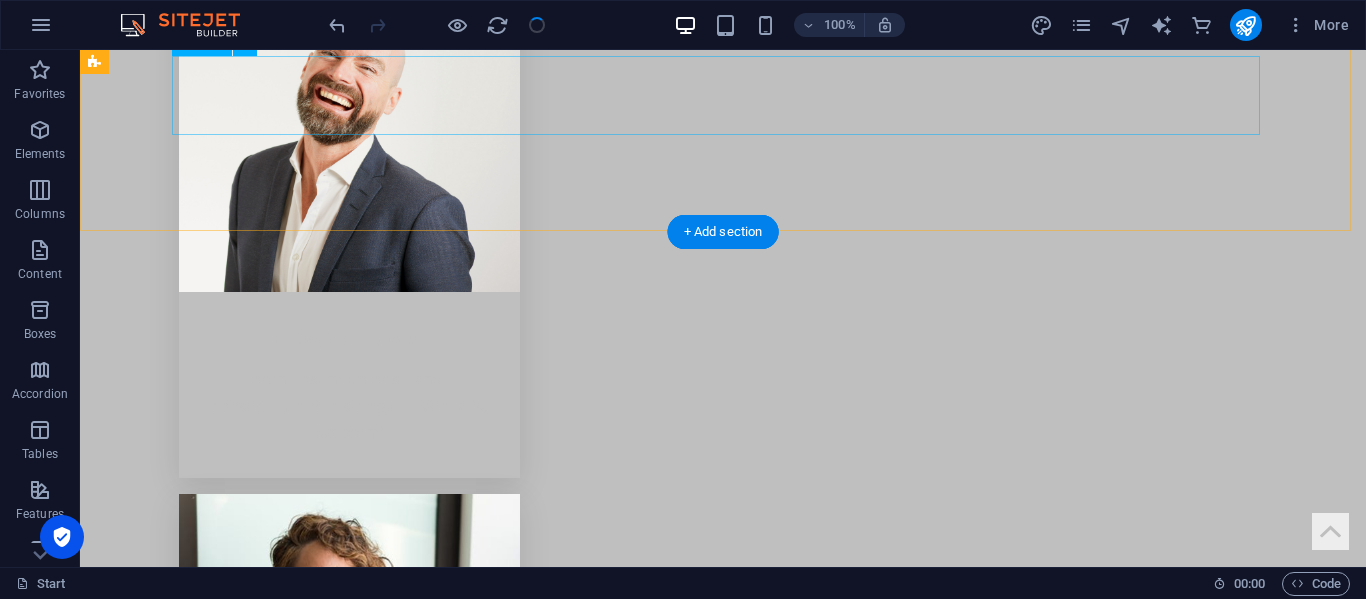 scroll, scrollTop: 4622, scrollLeft: 0, axis: vertical 